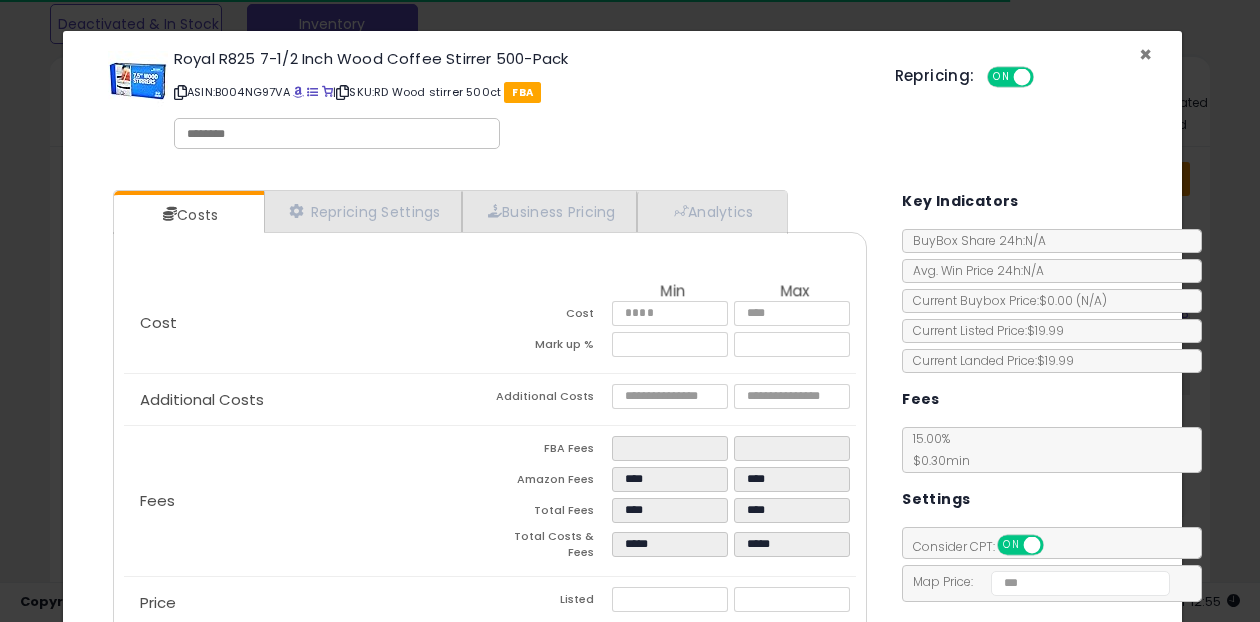 scroll, scrollTop: 676, scrollLeft: 0, axis: vertical 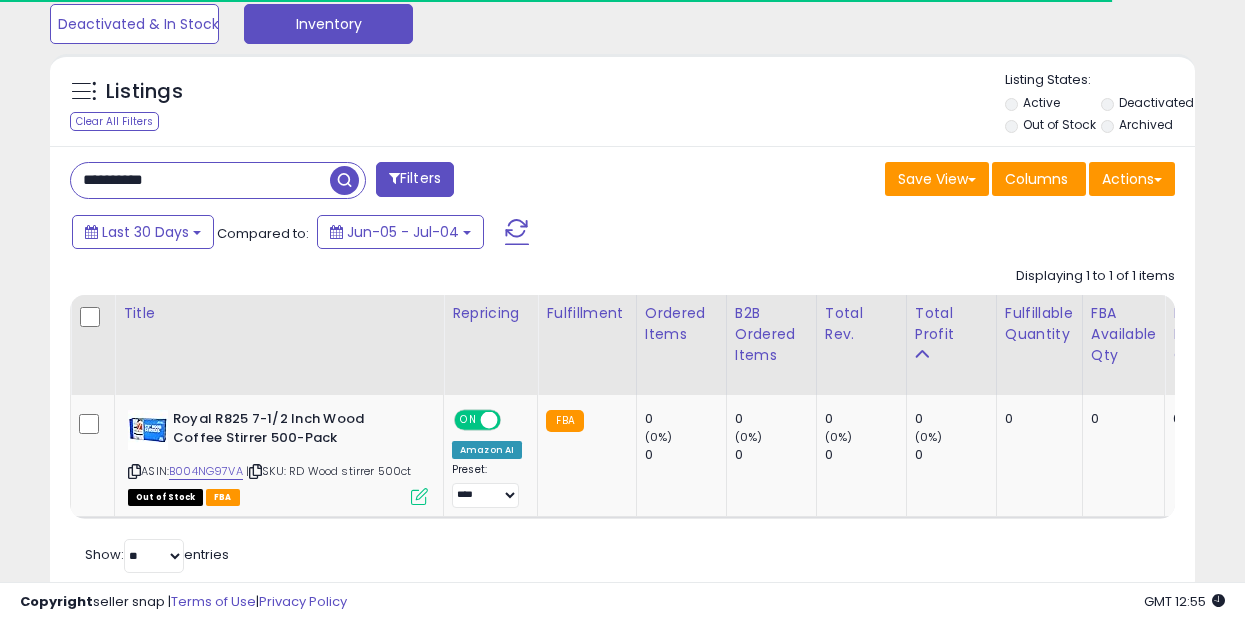 click on "**********" at bounding box center (200, 180) 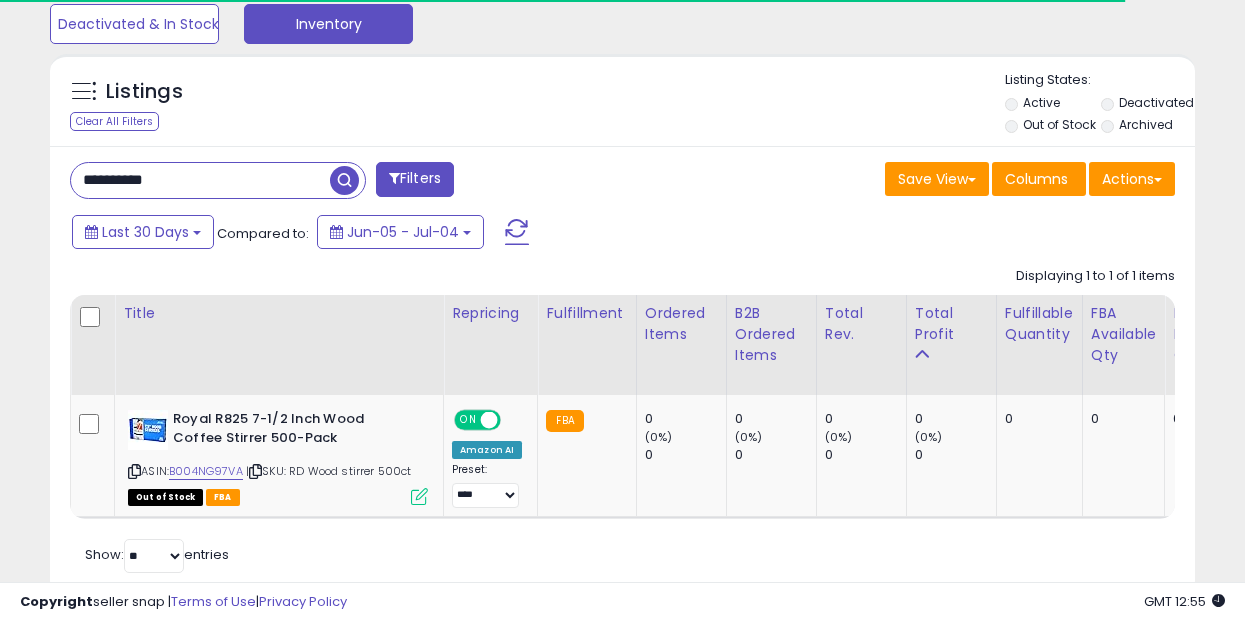 click on "**********" at bounding box center (200, 180) 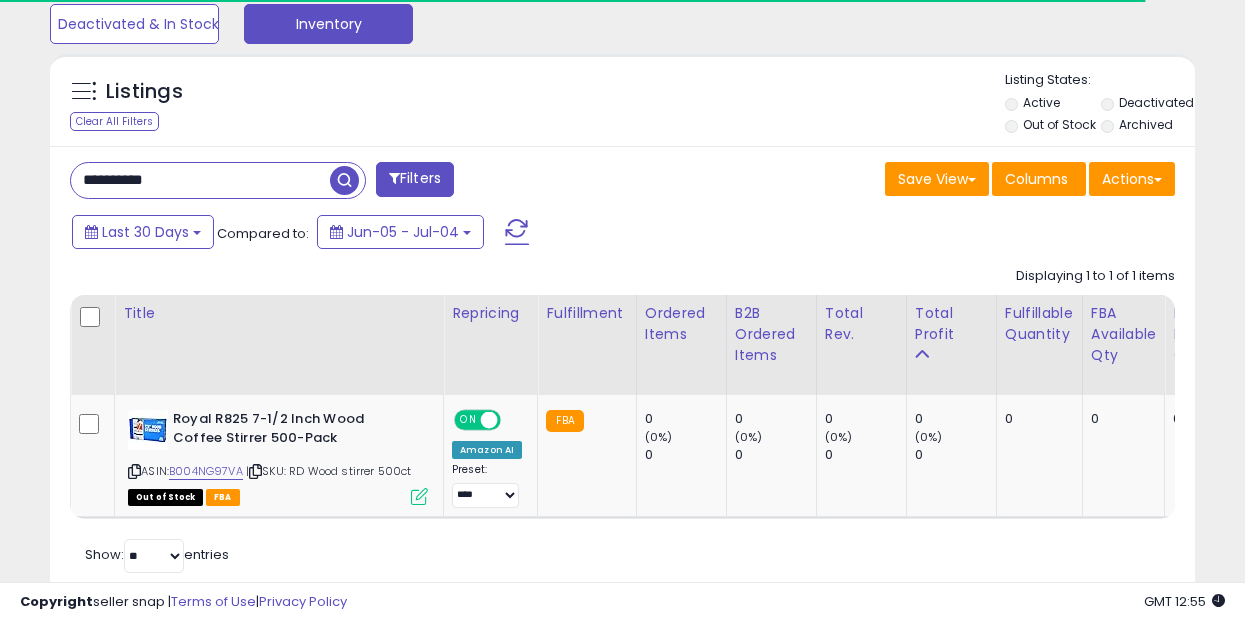 paste 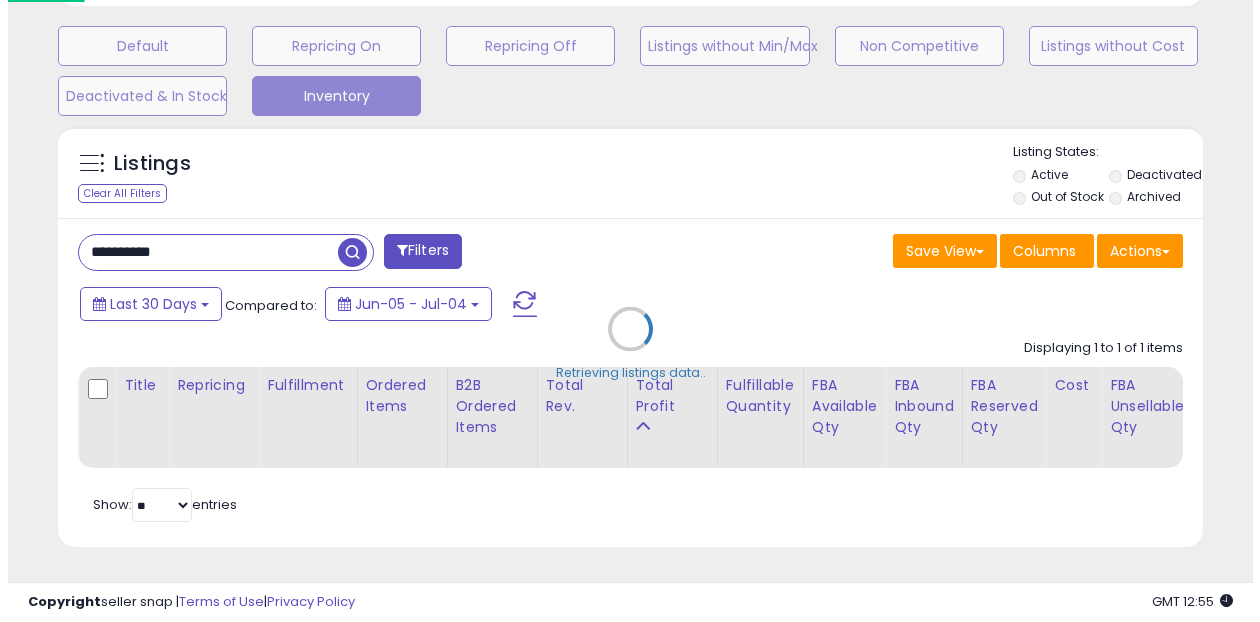 scroll, scrollTop: 619, scrollLeft: 0, axis: vertical 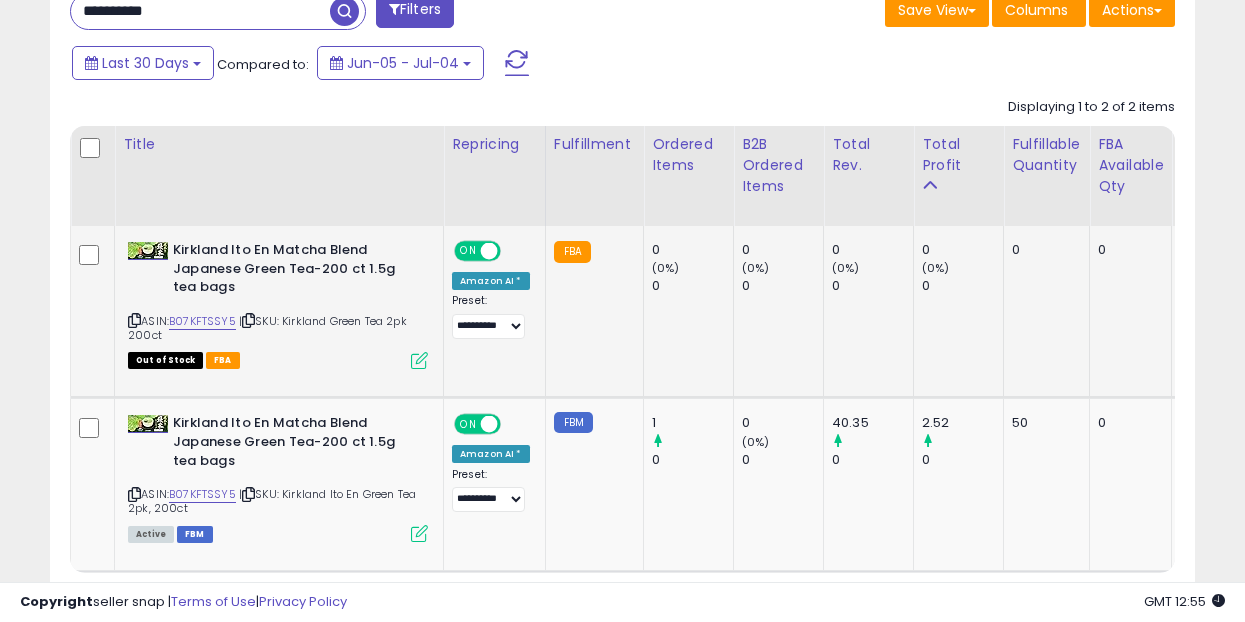 click at bounding box center (419, 360) 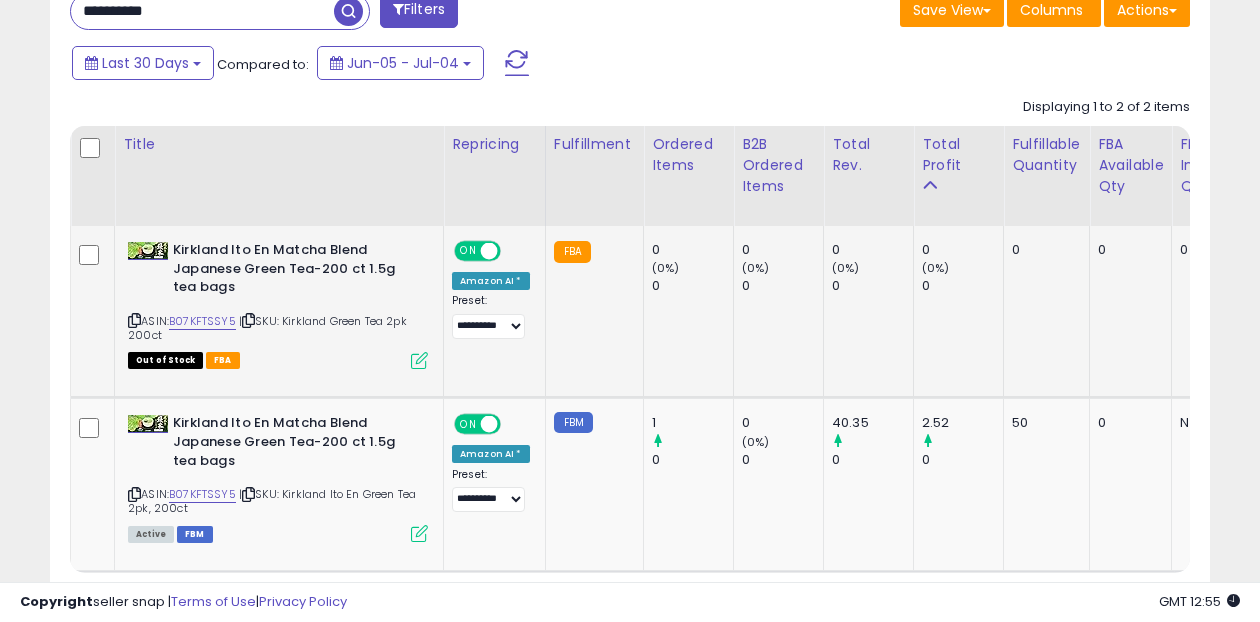 scroll, scrollTop: 999590, scrollLeft: 999329, axis: both 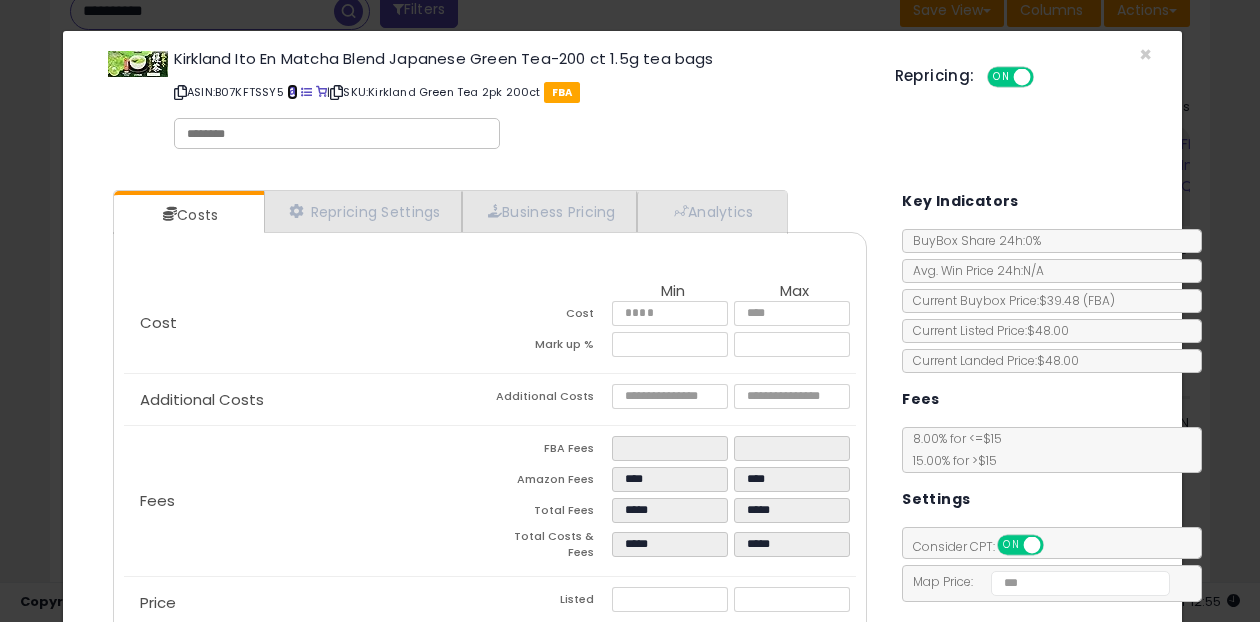 click at bounding box center [292, 92] 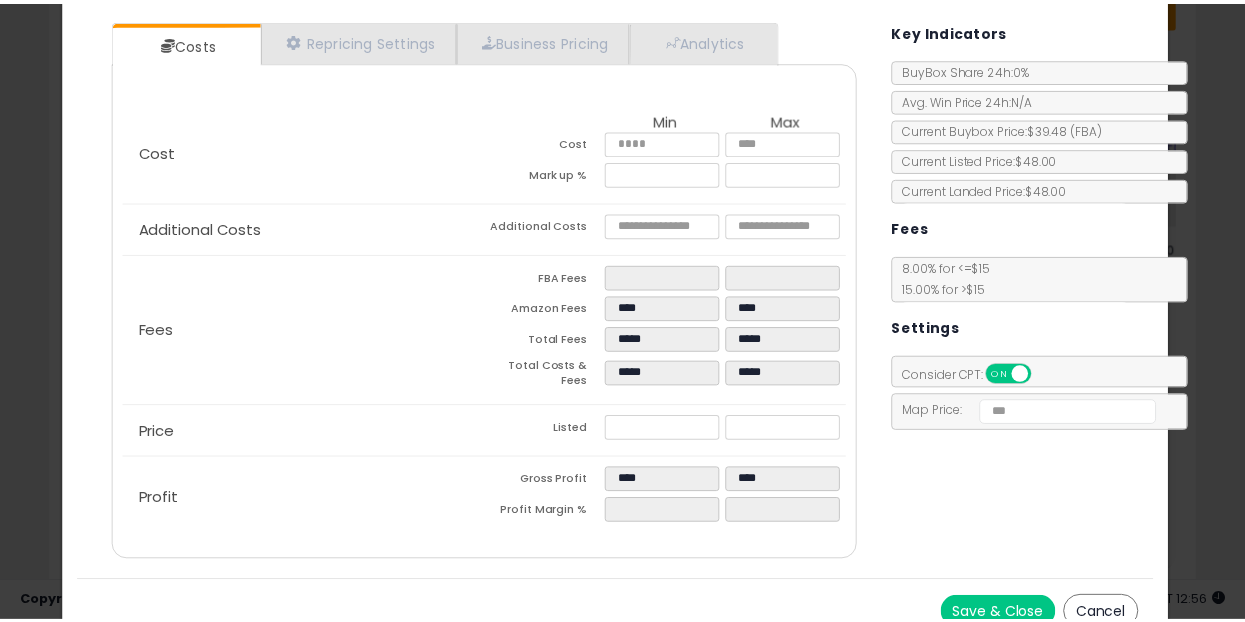 scroll, scrollTop: 0, scrollLeft: 0, axis: both 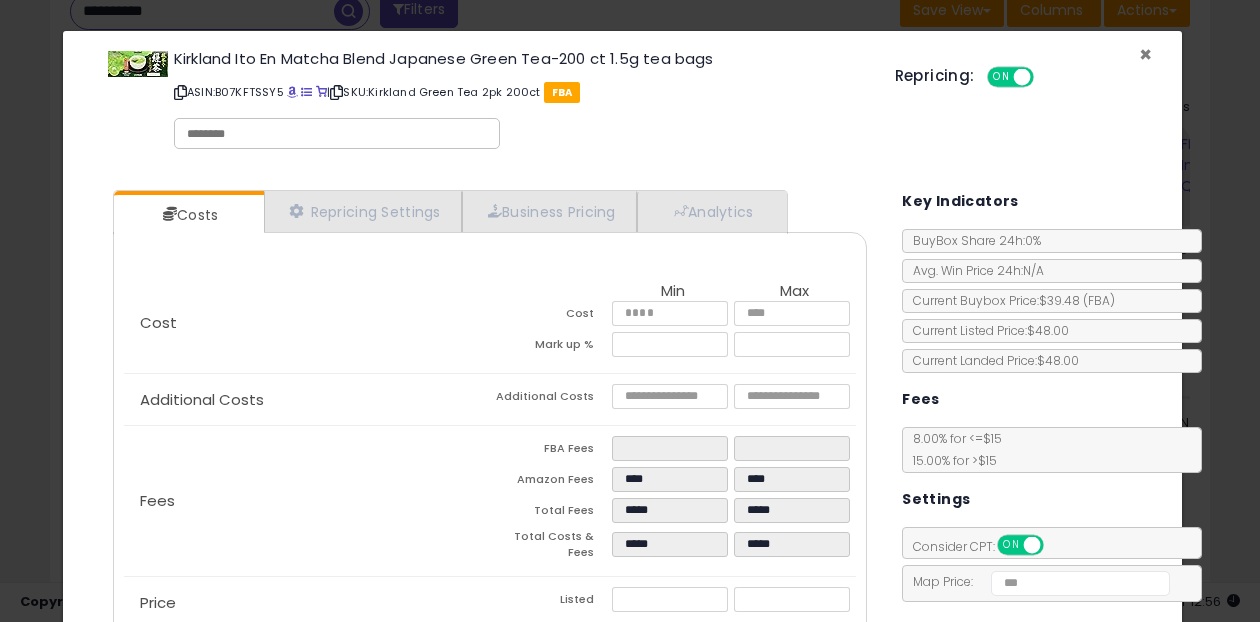 click on "×" at bounding box center (1145, 54) 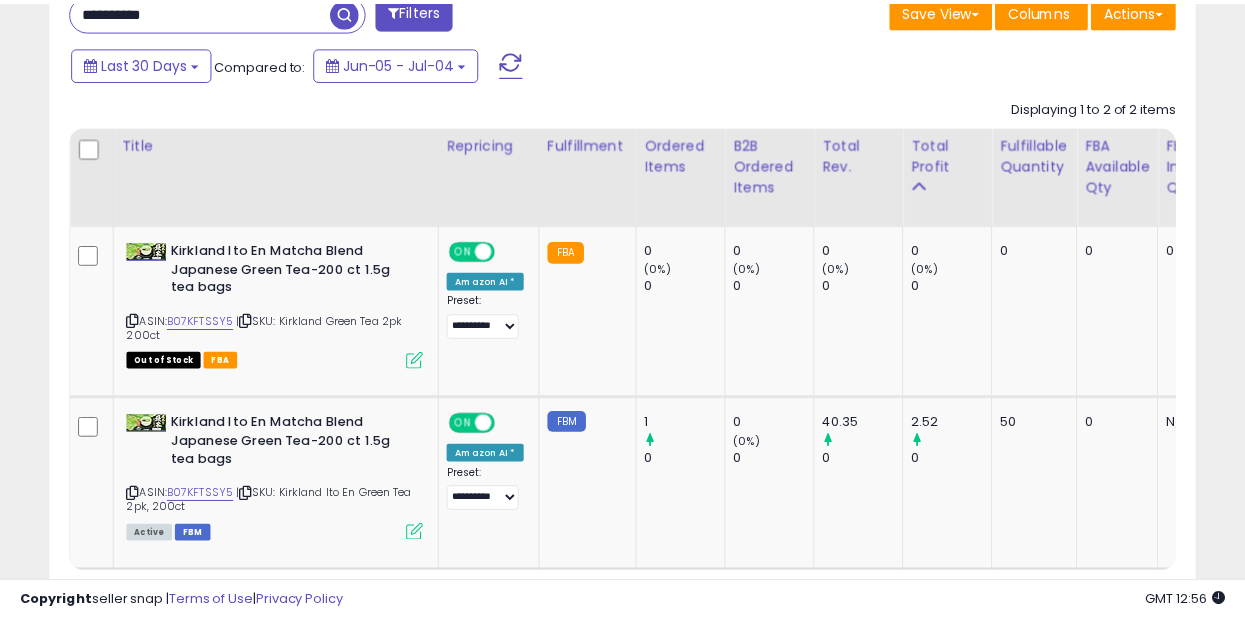 scroll, scrollTop: 410, scrollLeft: 662, axis: both 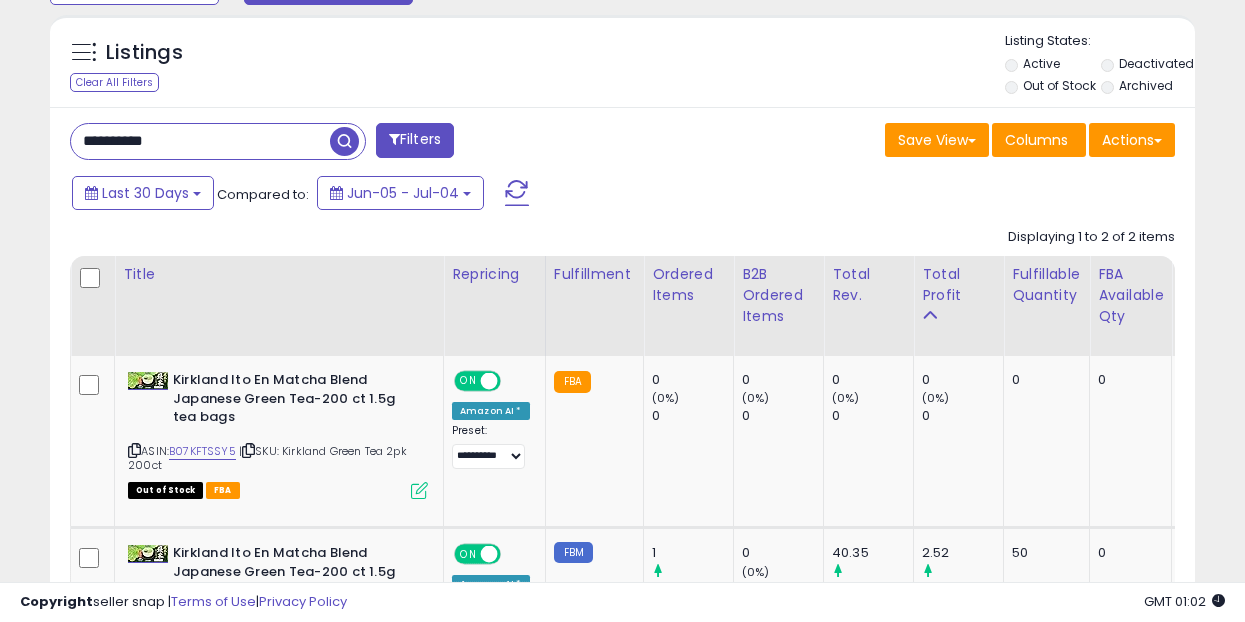 click on "**********" at bounding box center (200, 141) 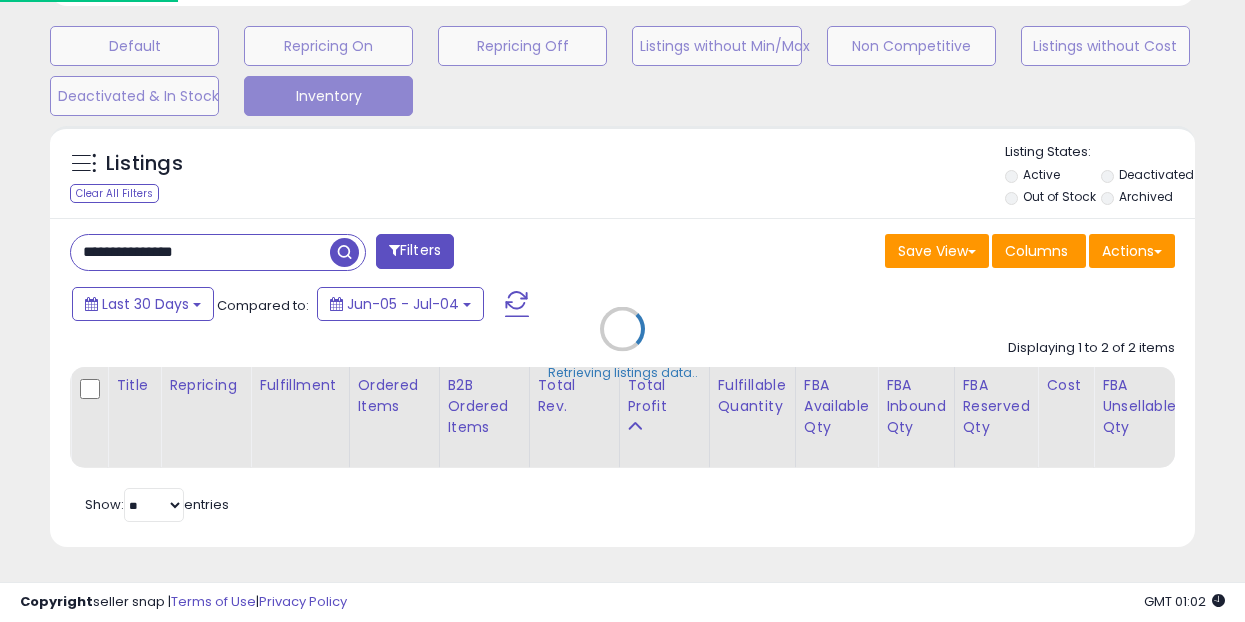scroll, scrollTop: 999590, scrollLeft: 999329, axis: both 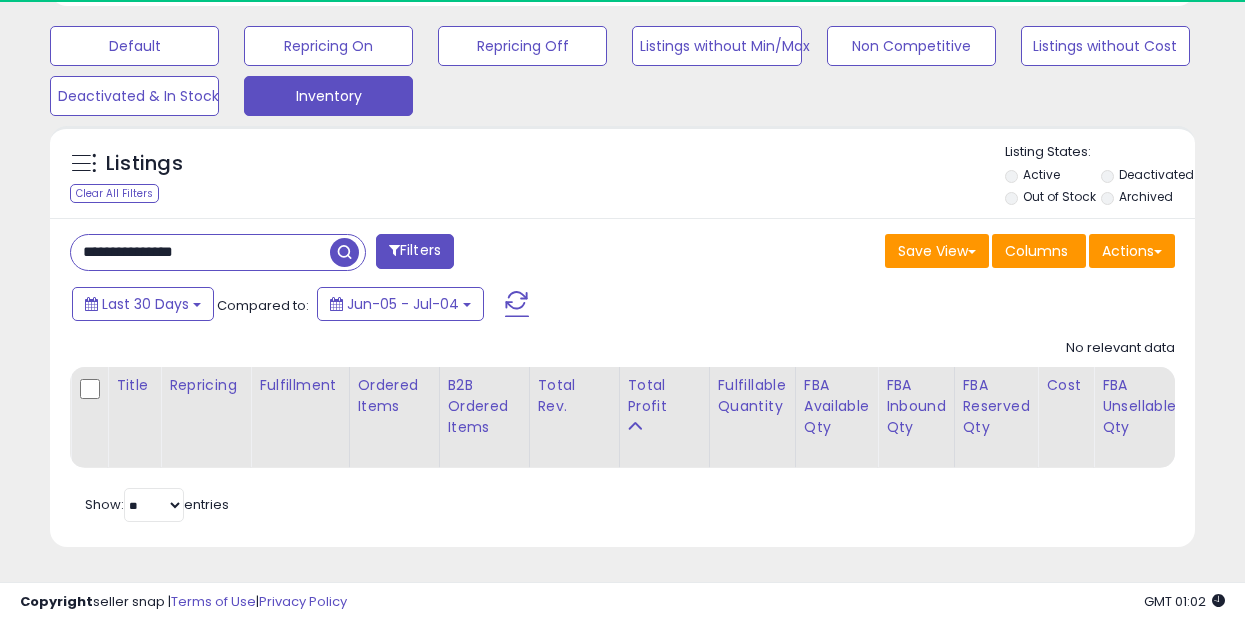 click on "**********" at bounding box center [200, 252] 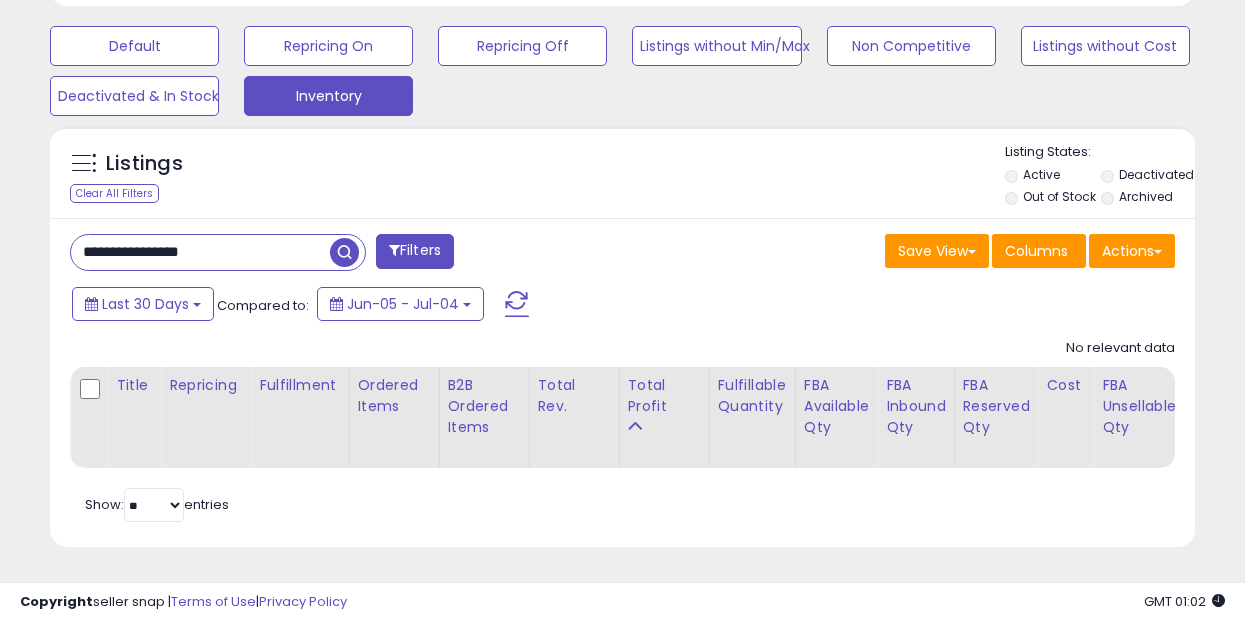 click at bounding box center [344, 252] 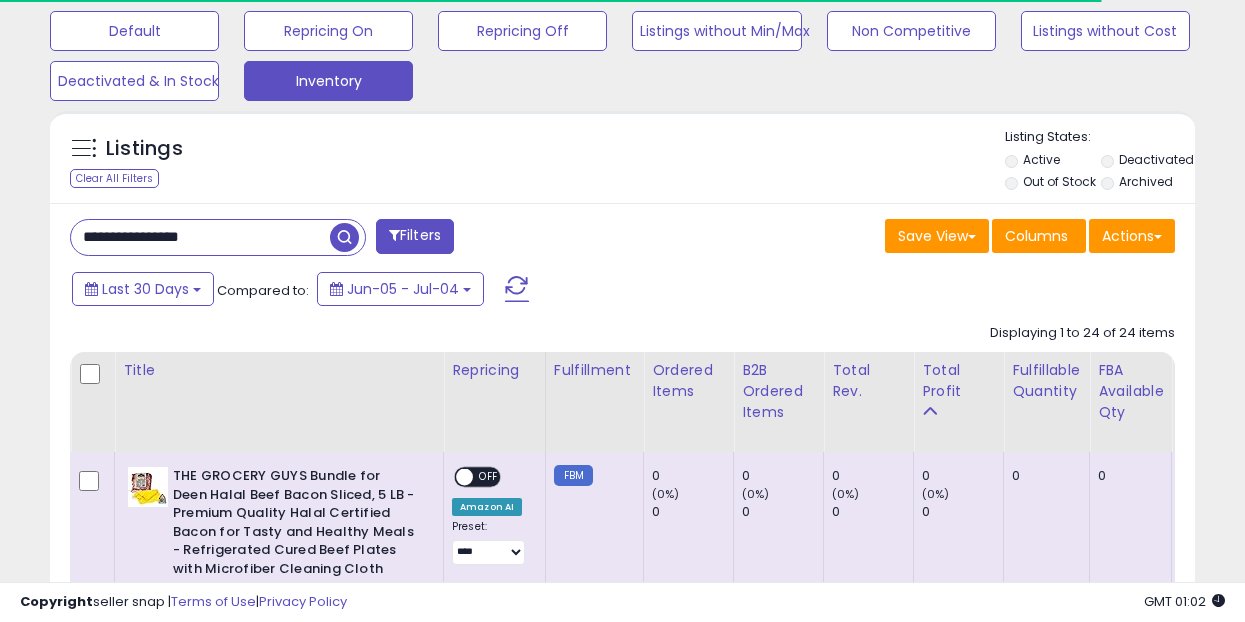 scroll, scrollTop: 410, scrollLeft: 662, axis: both 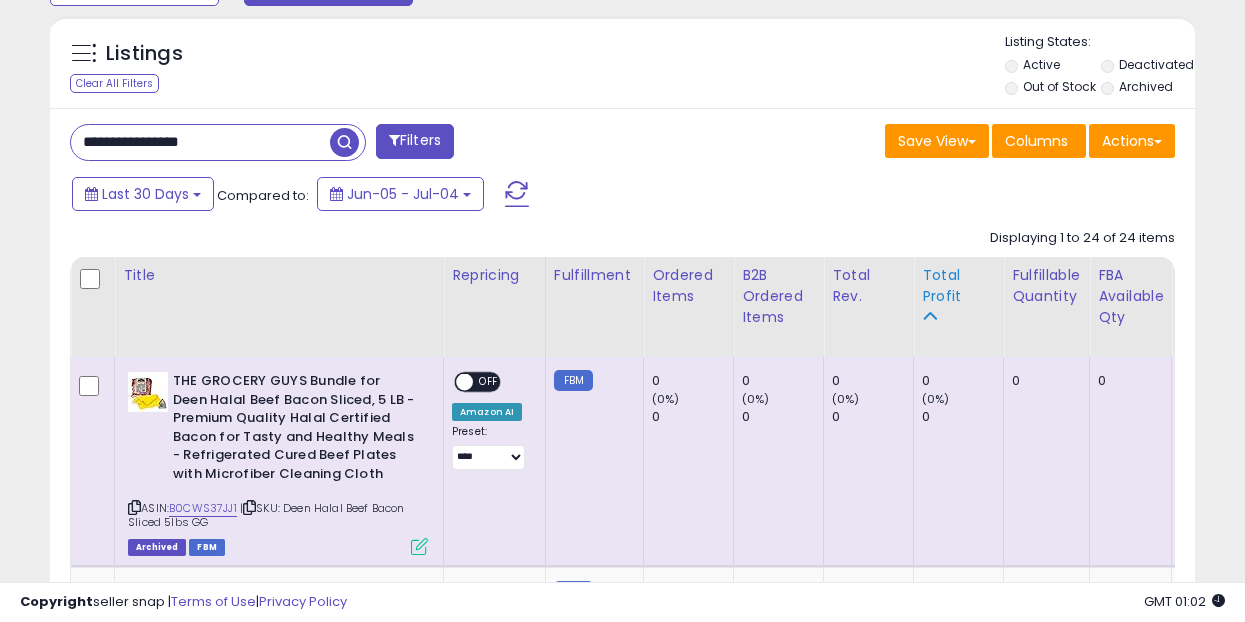 click on "Total Profit" at bounding box center (958, 286) 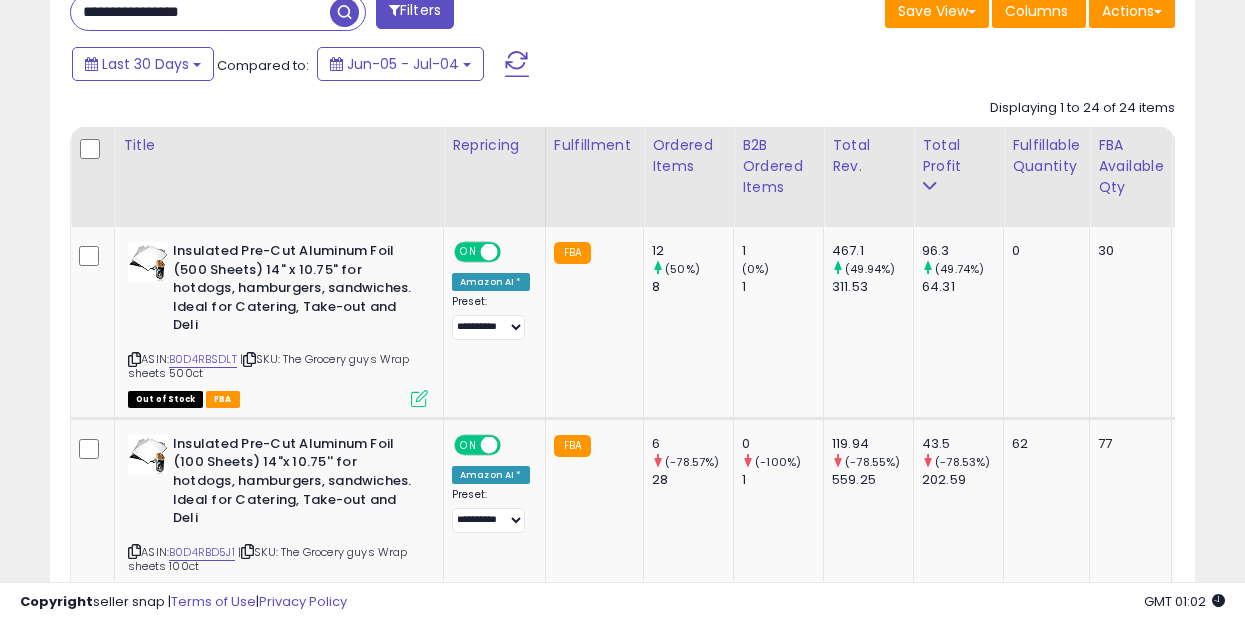 scroll, scrollTop: 858, scrollLeft: 0, axis: vertical 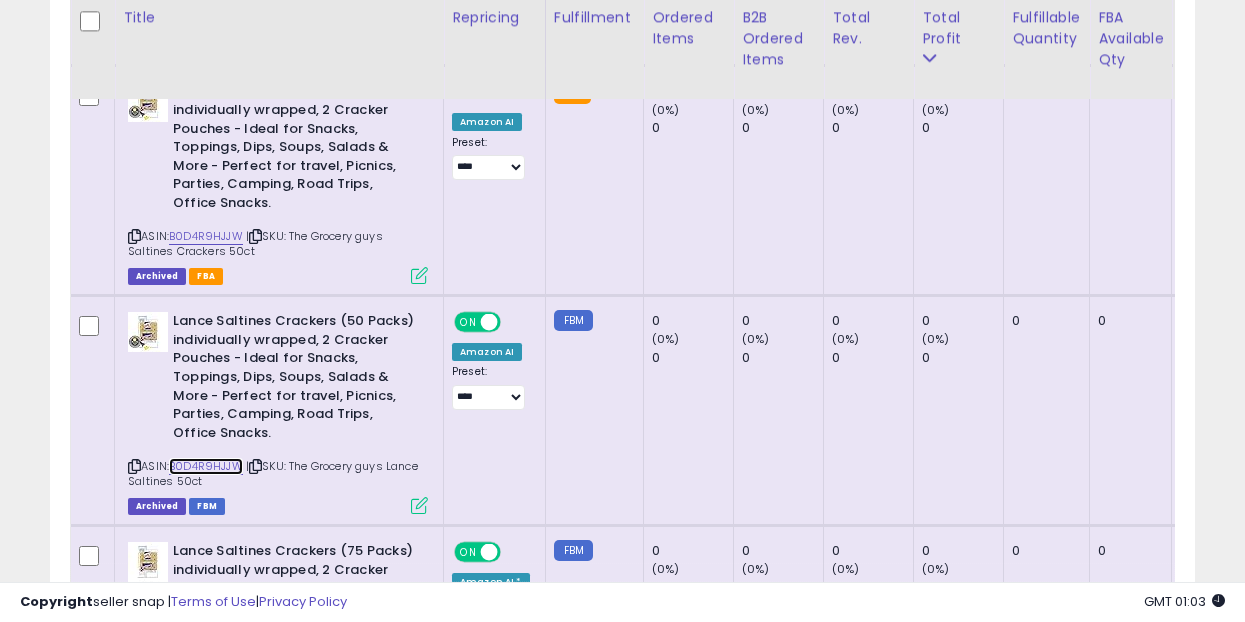 click on "B0D4R9HJJW" at bounding box center [206, 466] 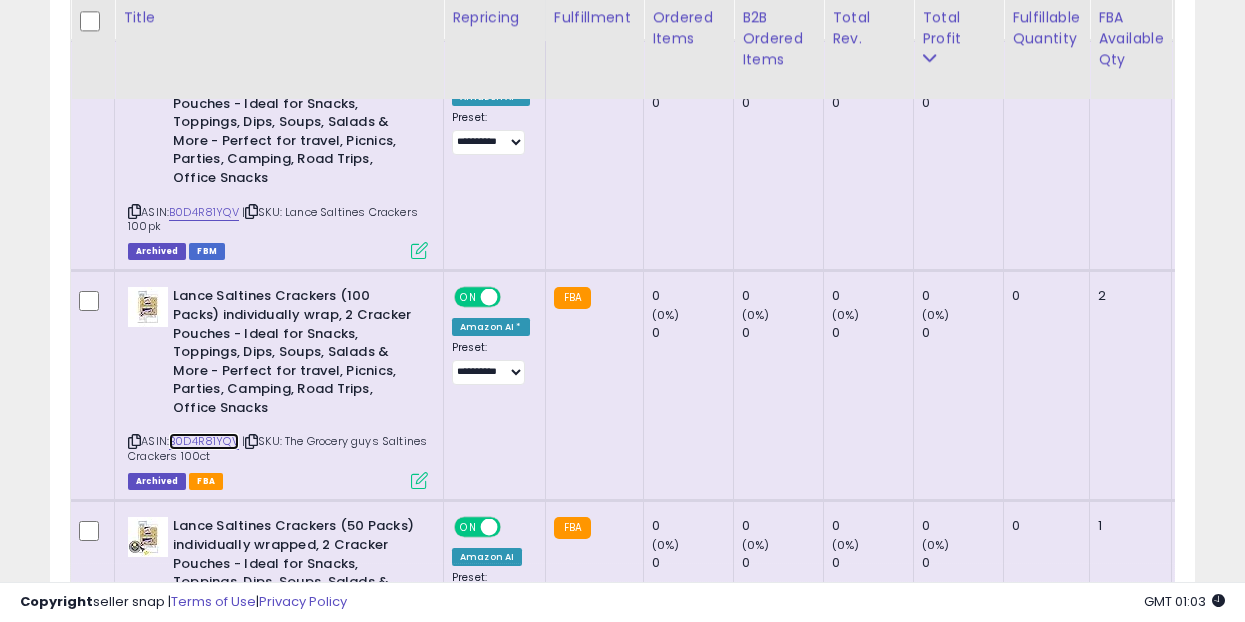 click on "B0D4R81YQV" at bounding box center (204, 441) 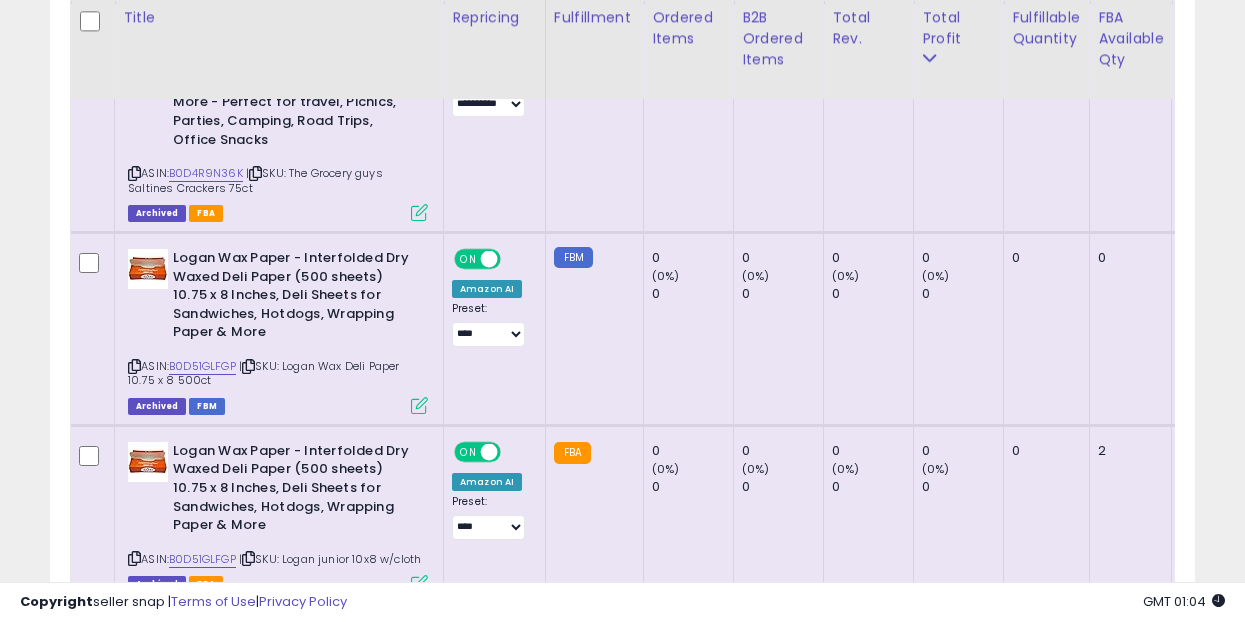 scroll, scrollTop: 4168, scrollLeft: 0, axis: vertical 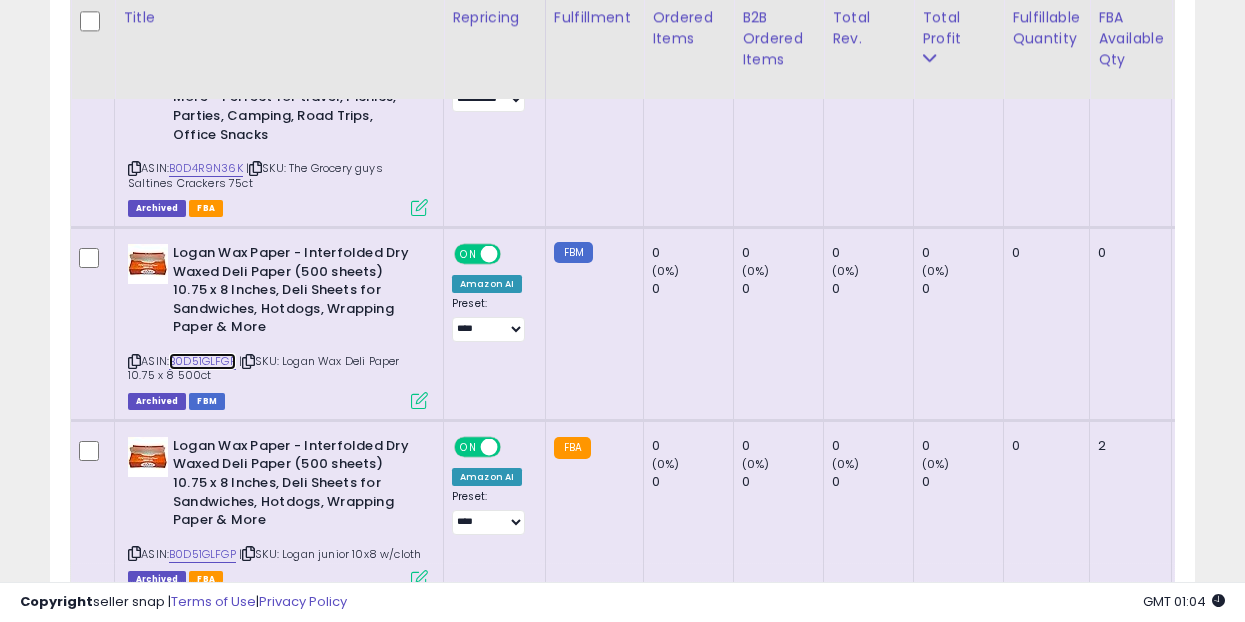 click on "B0D51GLFGP" at bounding box center (202, 361) 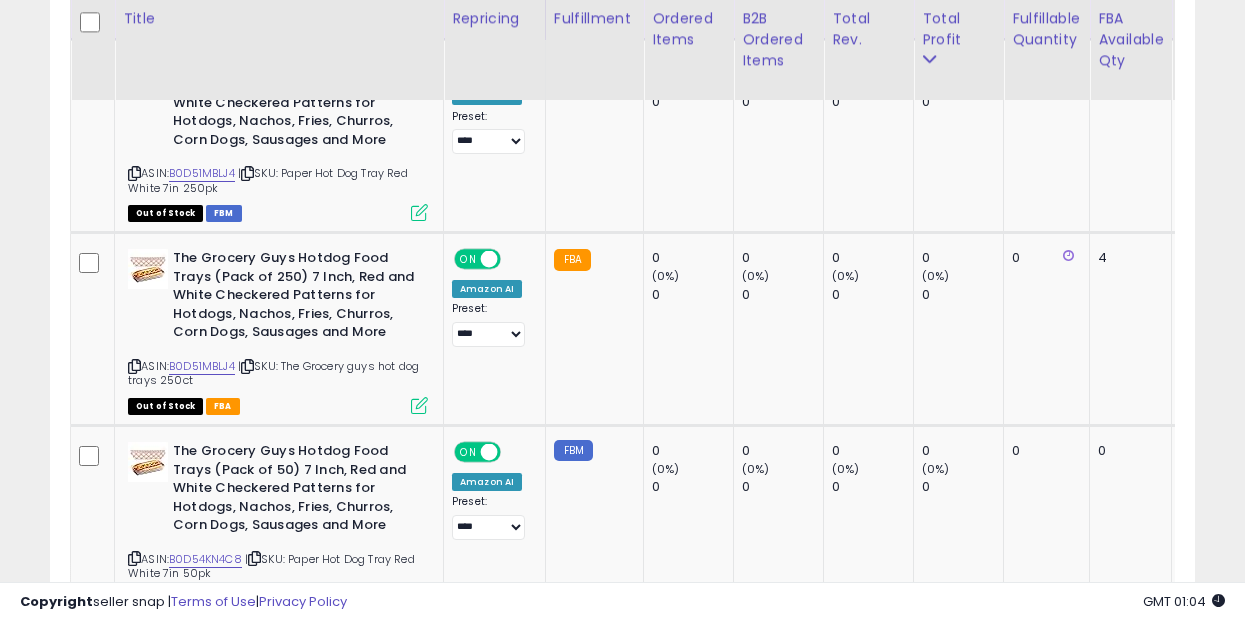 scroll, scrollTop: 4728, scrollLeft: 0, axis: vertical 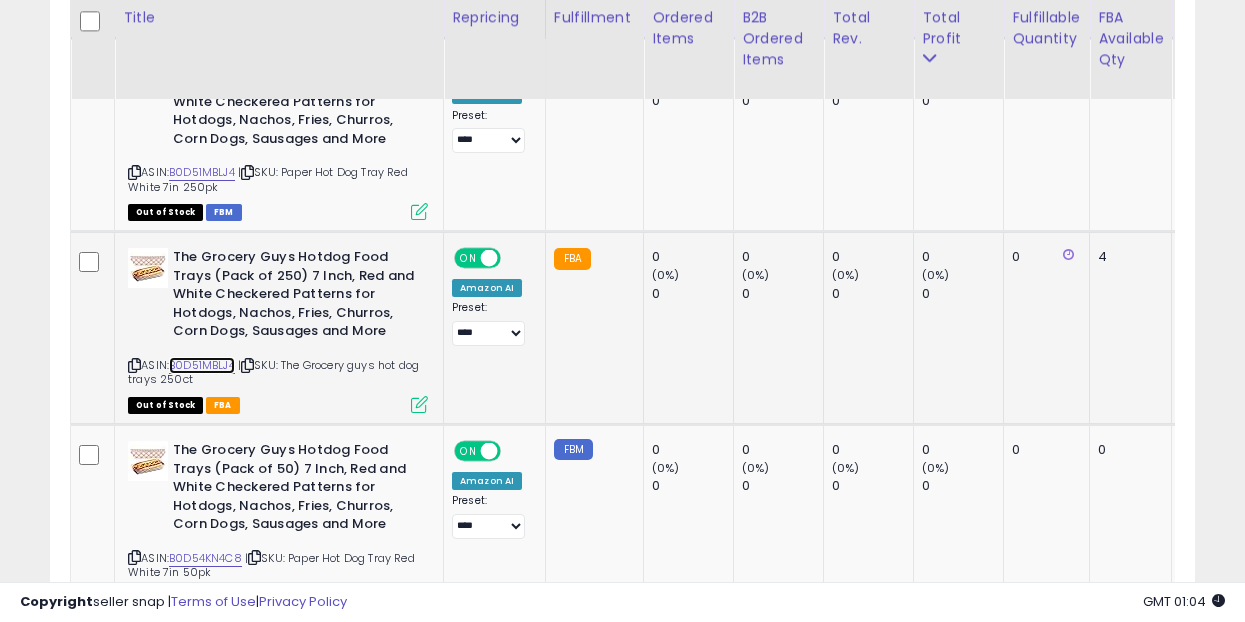 click on "B0D51MBLJ4" at bounding box center (202, 365) 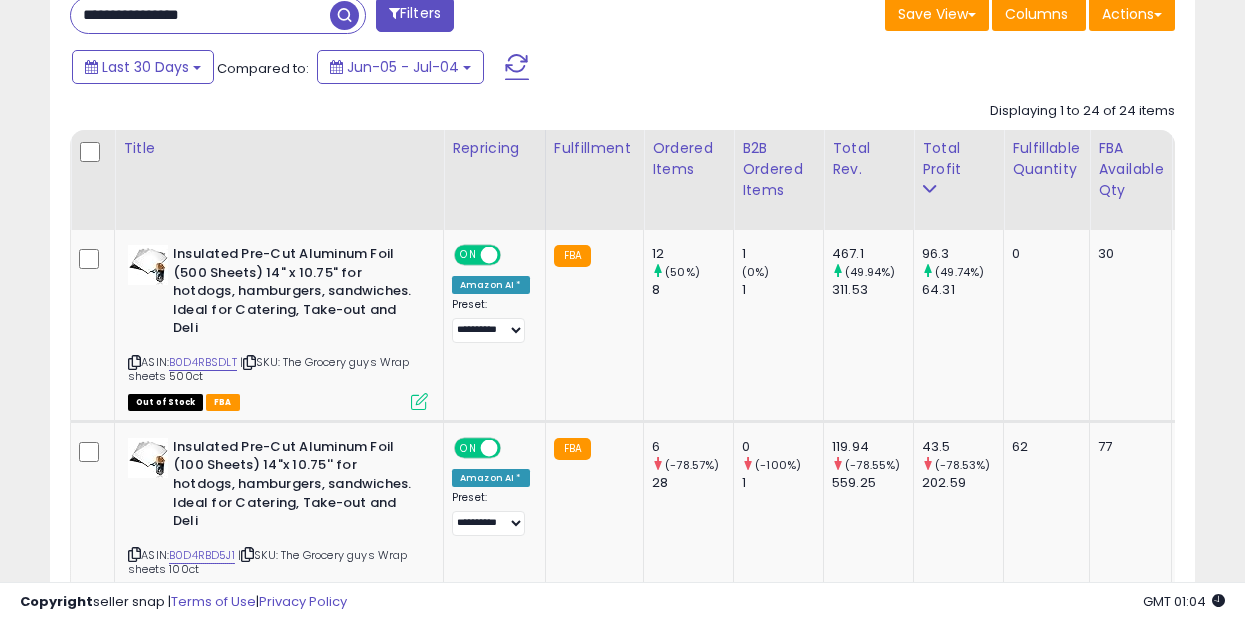 scroll, scrollTop: 858, scrollLeft: 0, axis: vertical 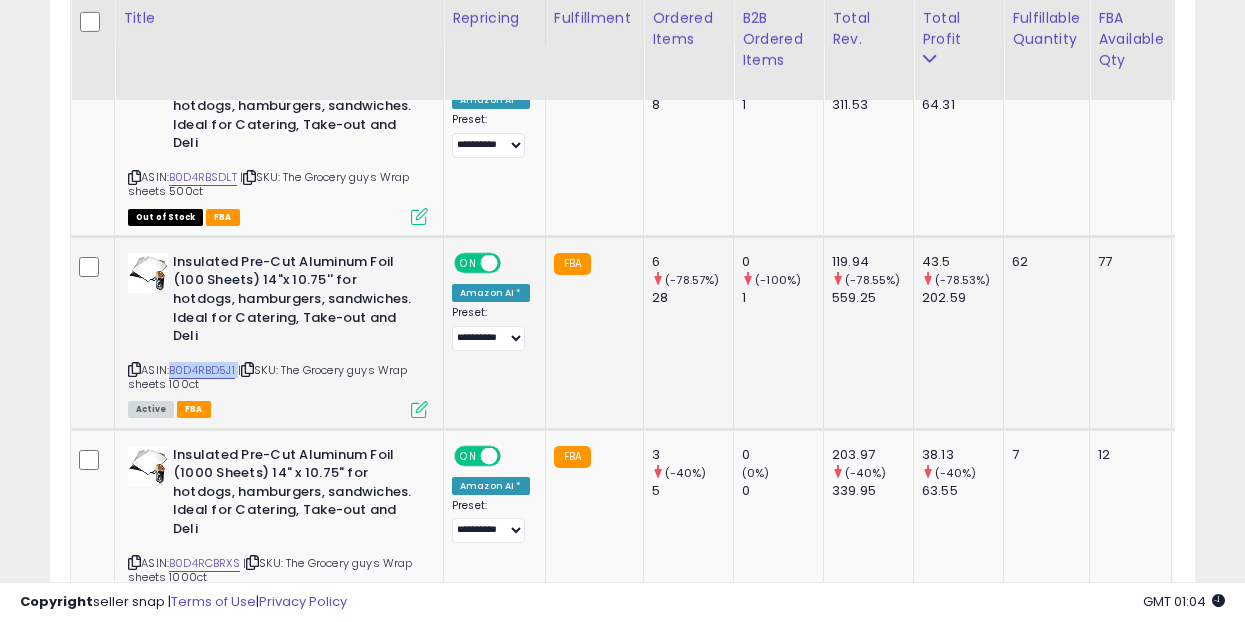 drag, startPoint x: 242, startPoint y: 351, endPoint x: 172, endPoint y: 351, distance: 70 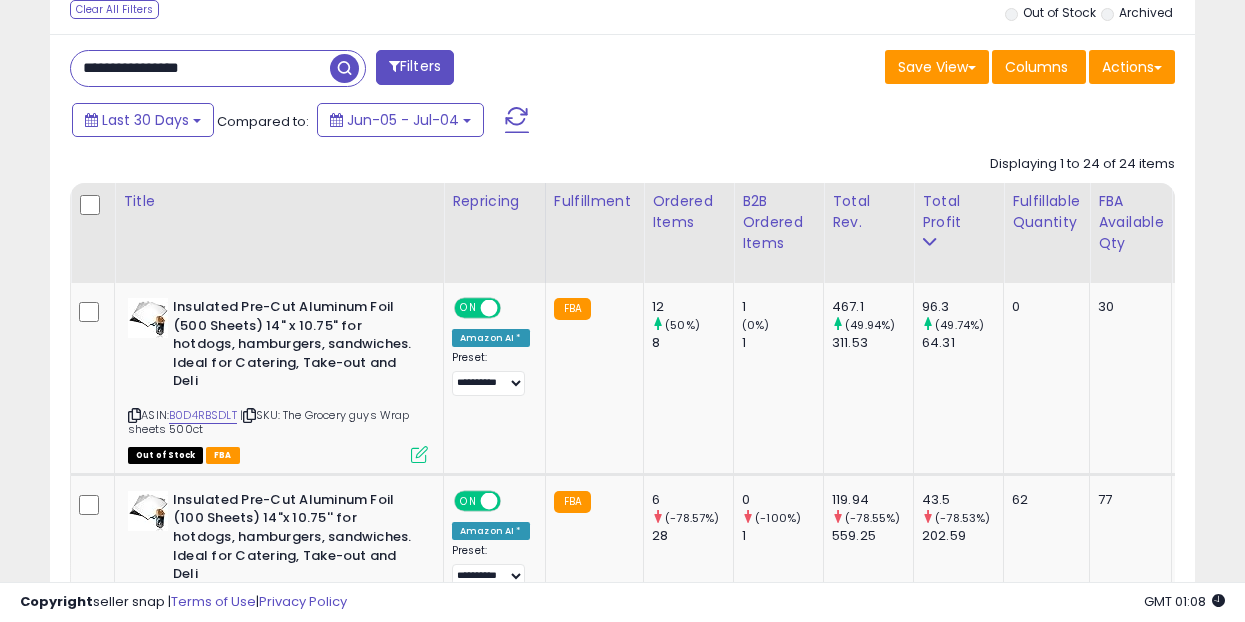 scroll, scrollTop: 774, scrollLeft: 0, axis: vertical 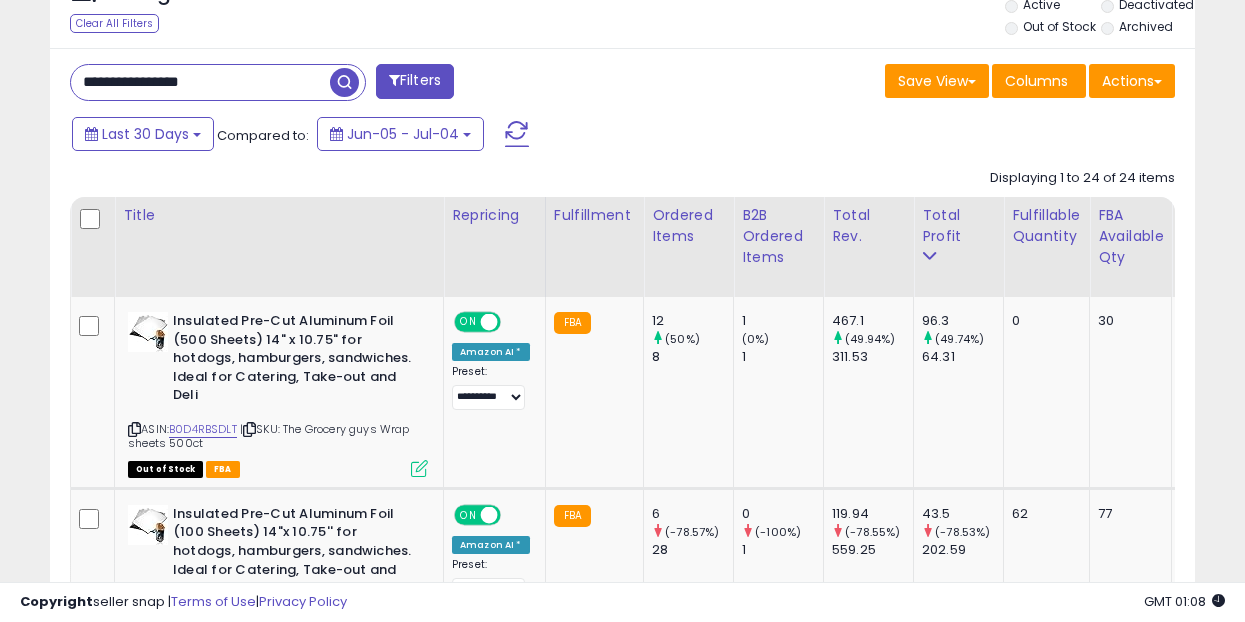 click on "**********" at bounding box center [200, 82] 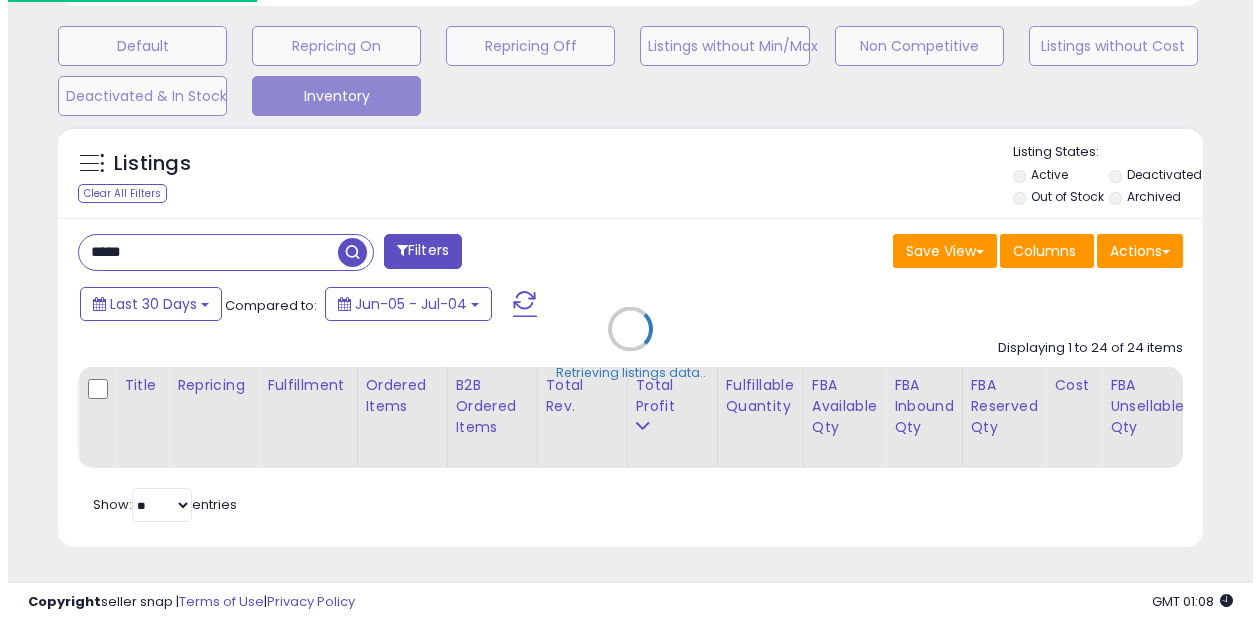 scroll, scrollTop: 619, scrollLeft: 0, axis: vertical 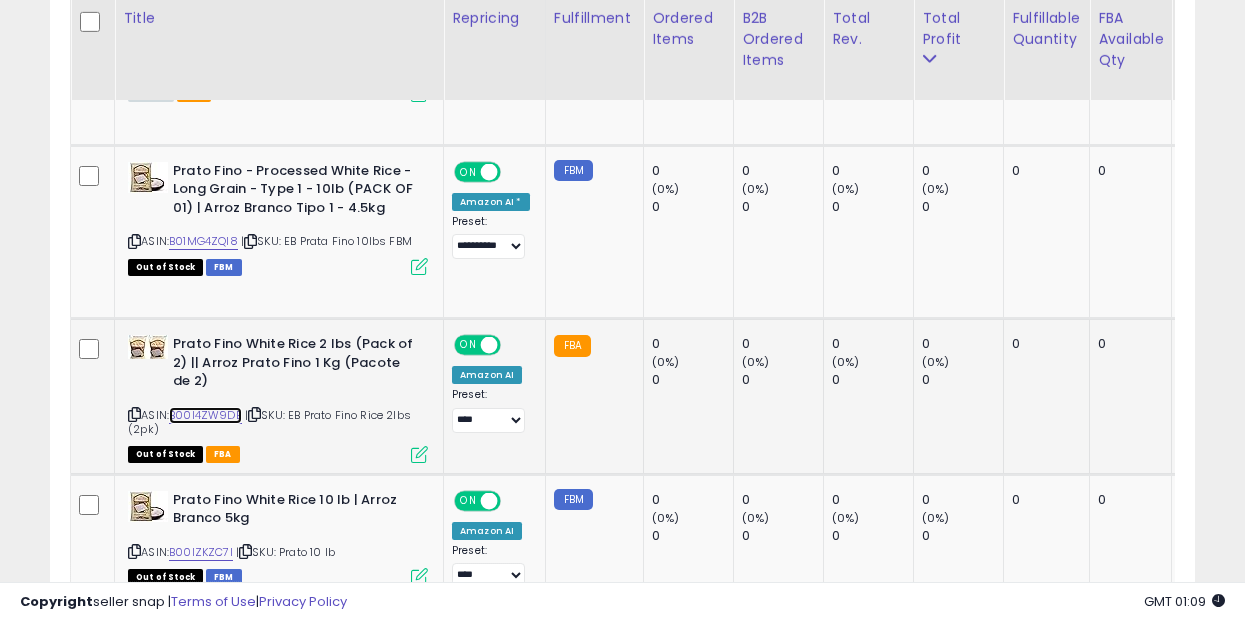 click on "B00I4ZW9DE" at bounding box center (205, 415) 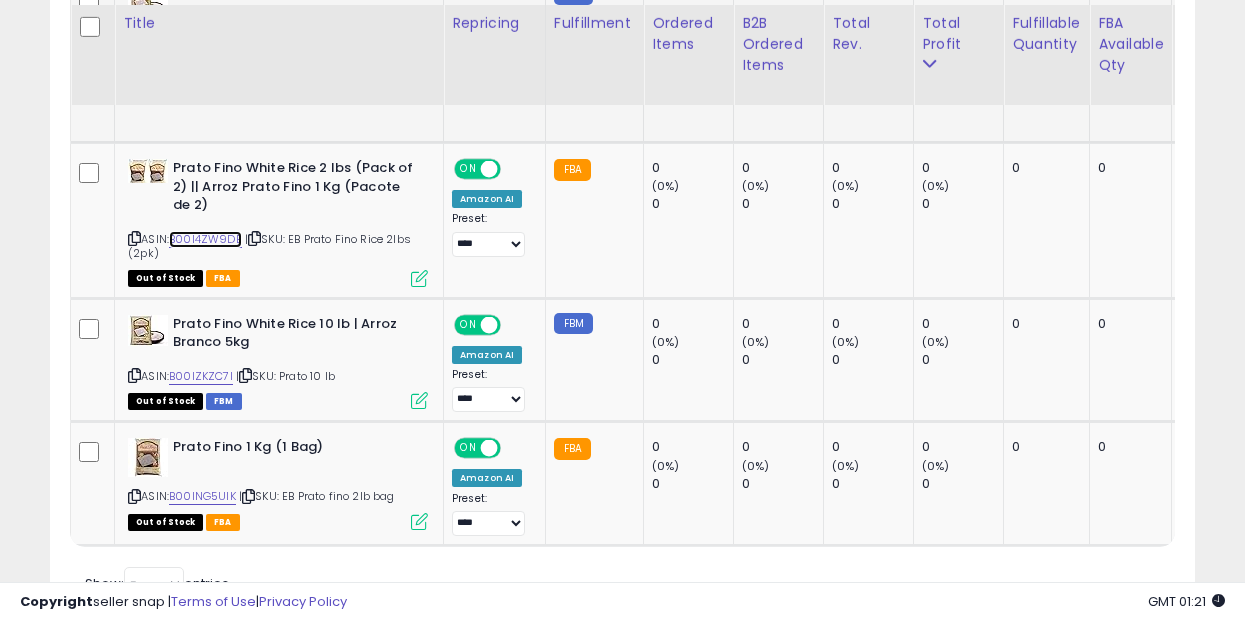 scroll, scrollTop: 1453, scrollLeft: 0, axis: vertical 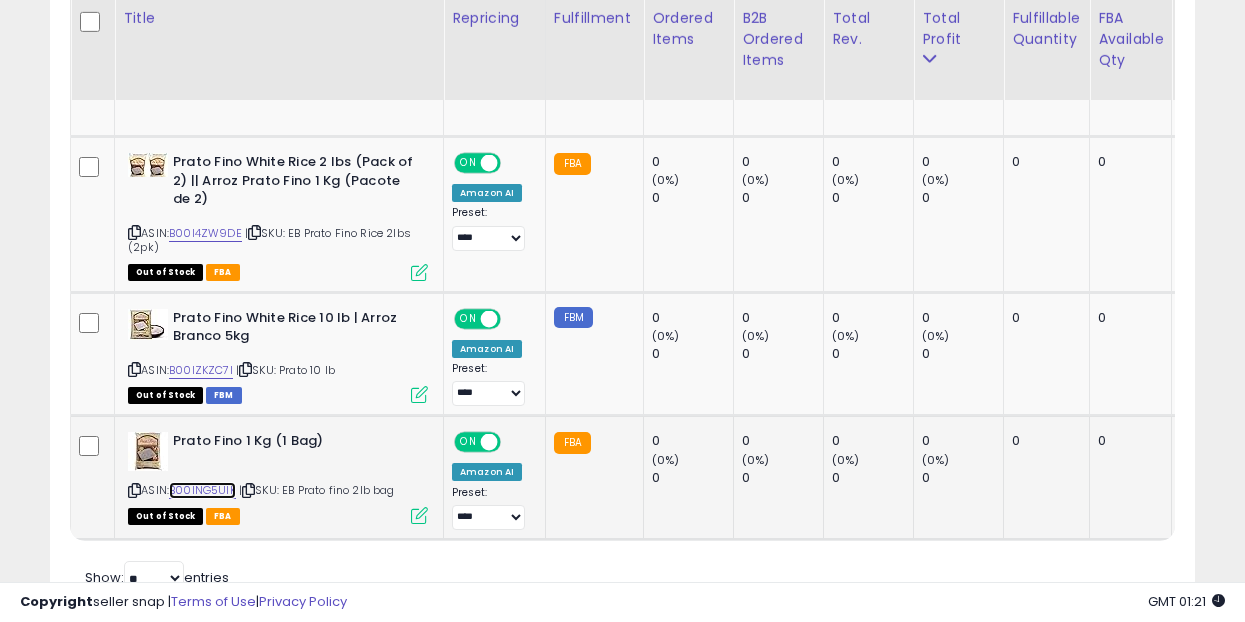 click on "B00ING5UIK" at bounding box center [202, 490] 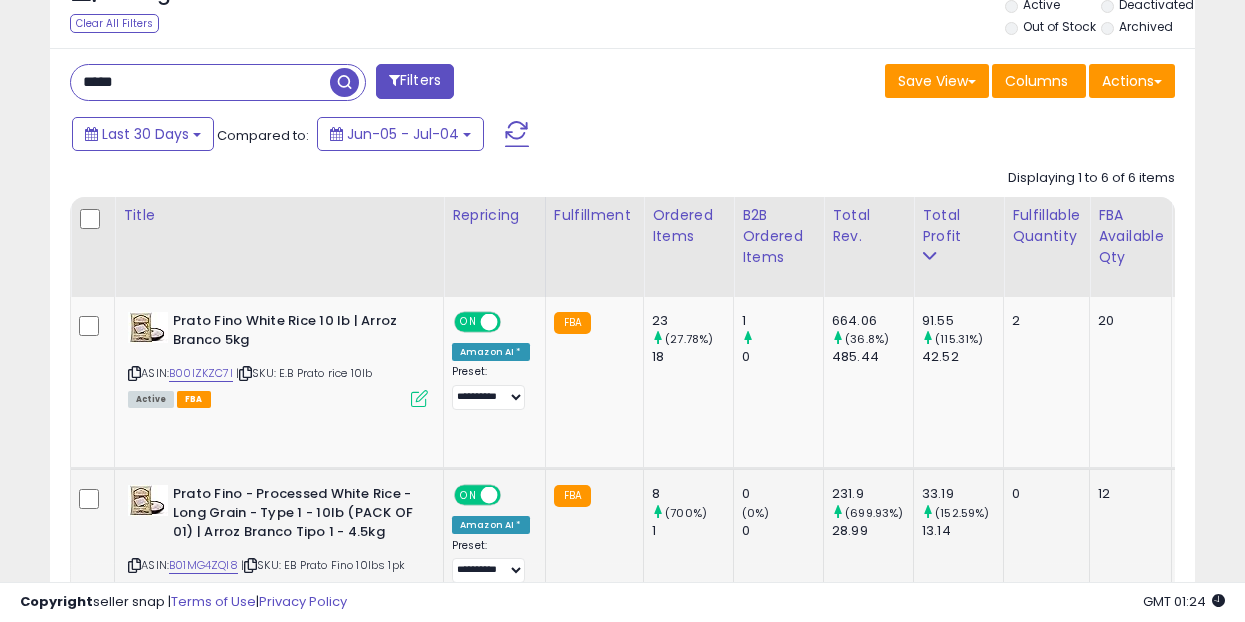 scroll, scrollTop: 731, scrollLeft: 0, axis: vertical 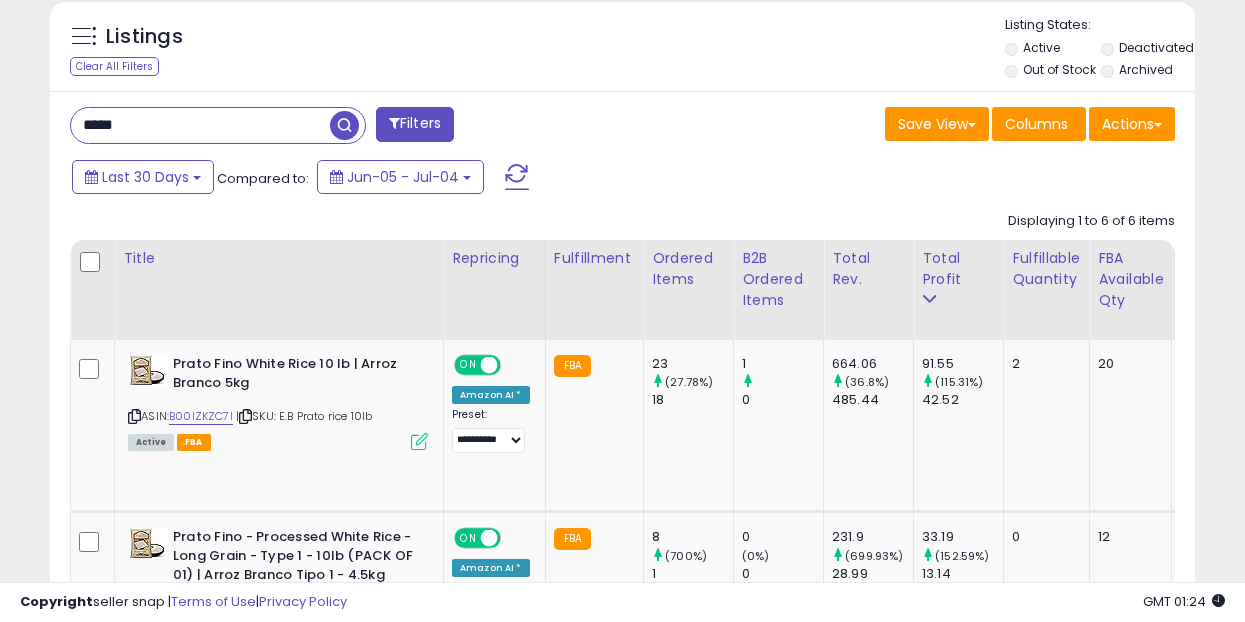 click on "*****" at bounding box center [200, 125] 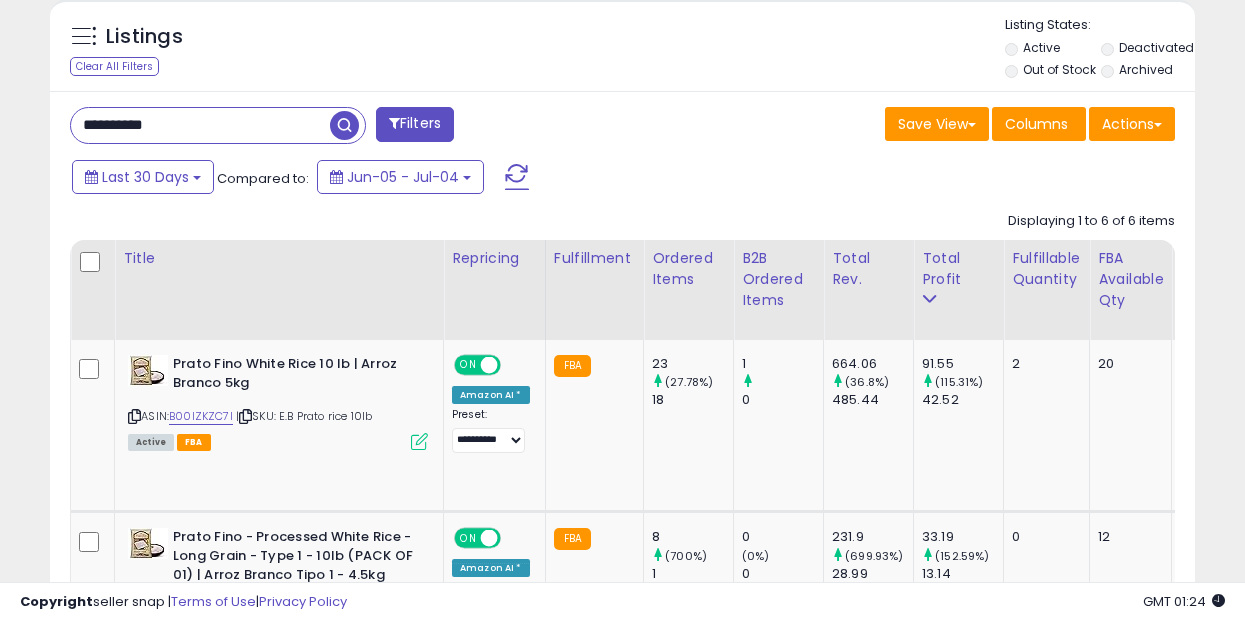 type on "**********" 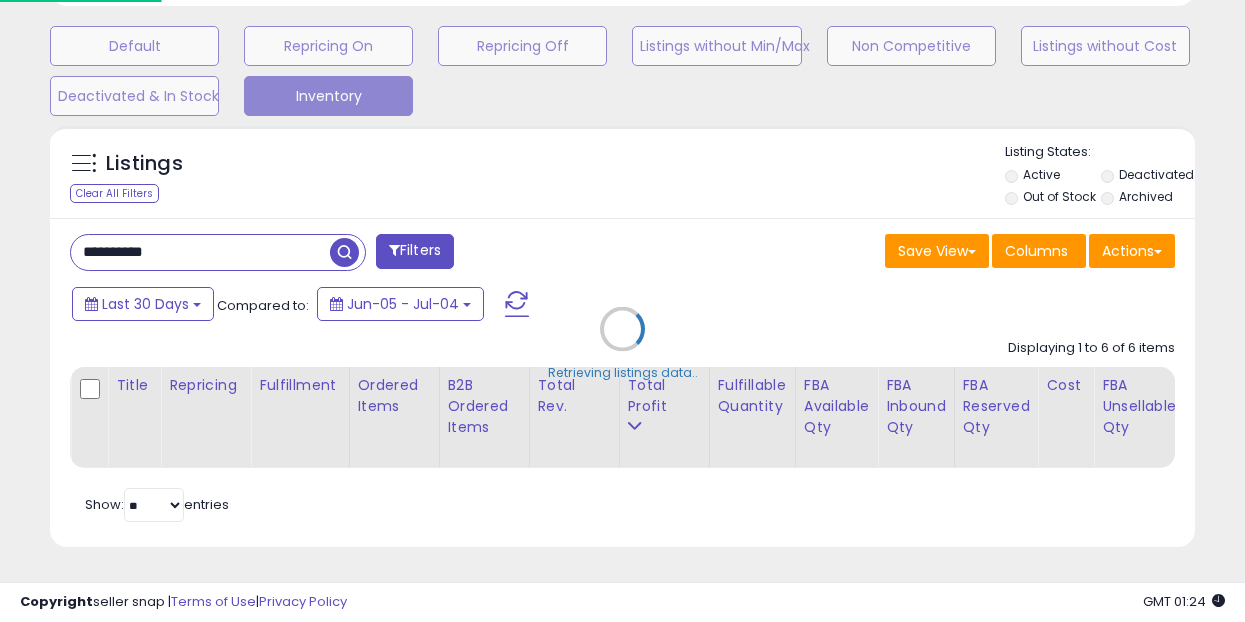 scroll, scrollTop: 999590, scrollLeft: 999329, axis: both 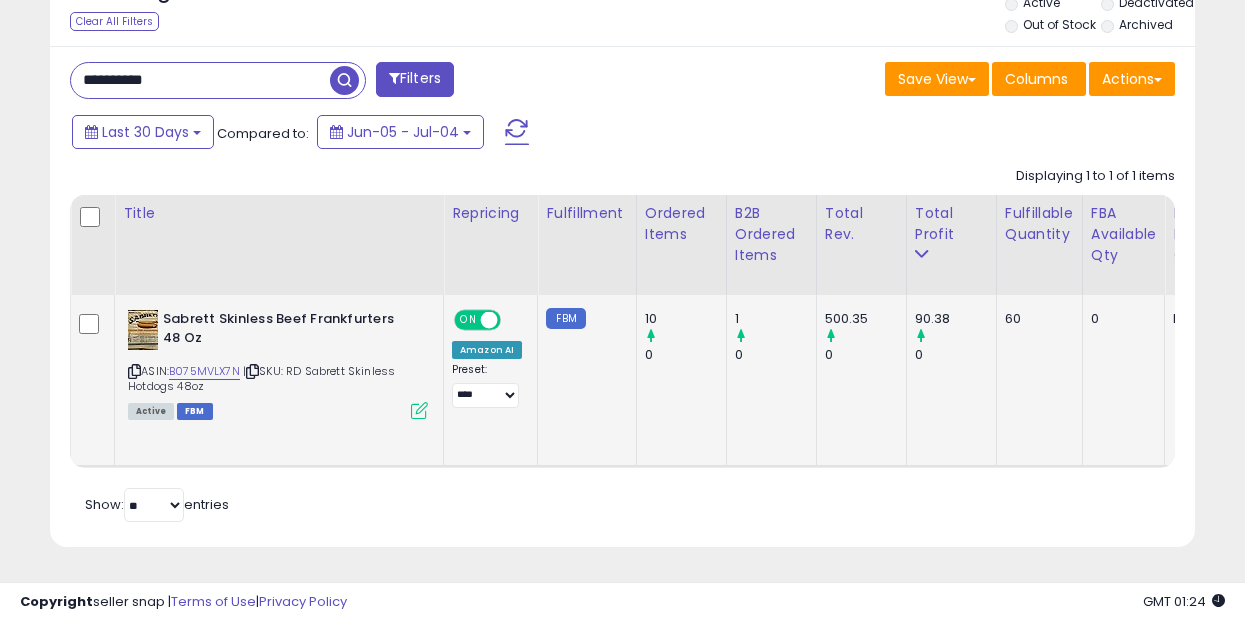 click at bounding box center (419, 410) 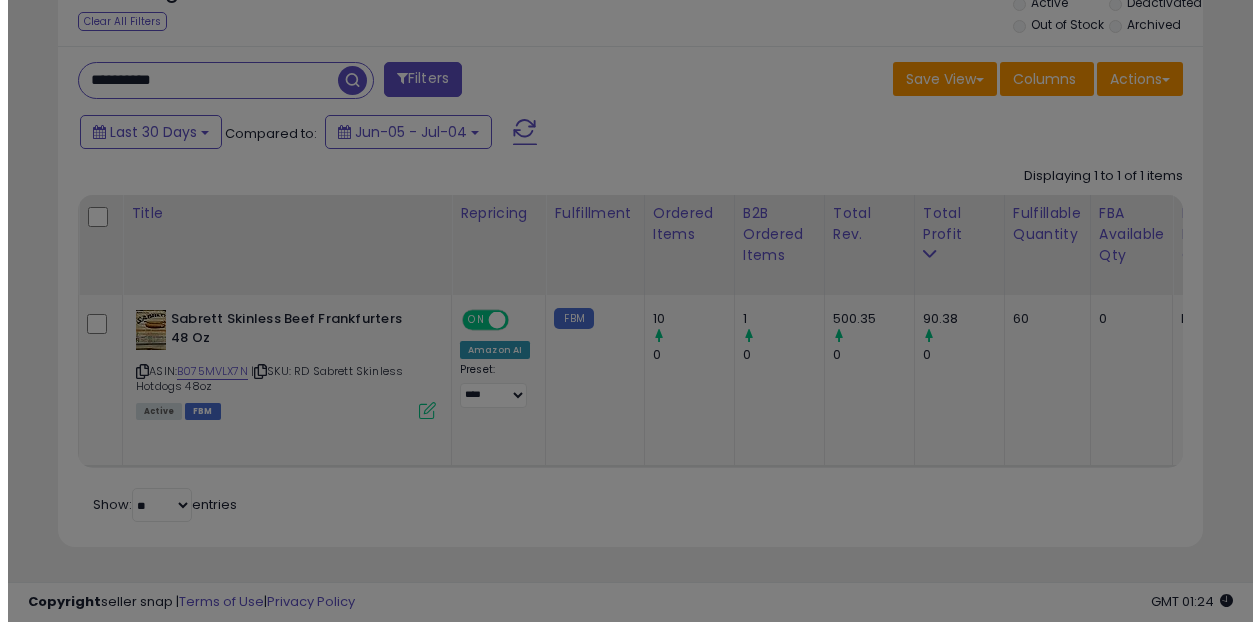 scroll, scrollTop: 999590, scrollLeft: 999329, axis: both 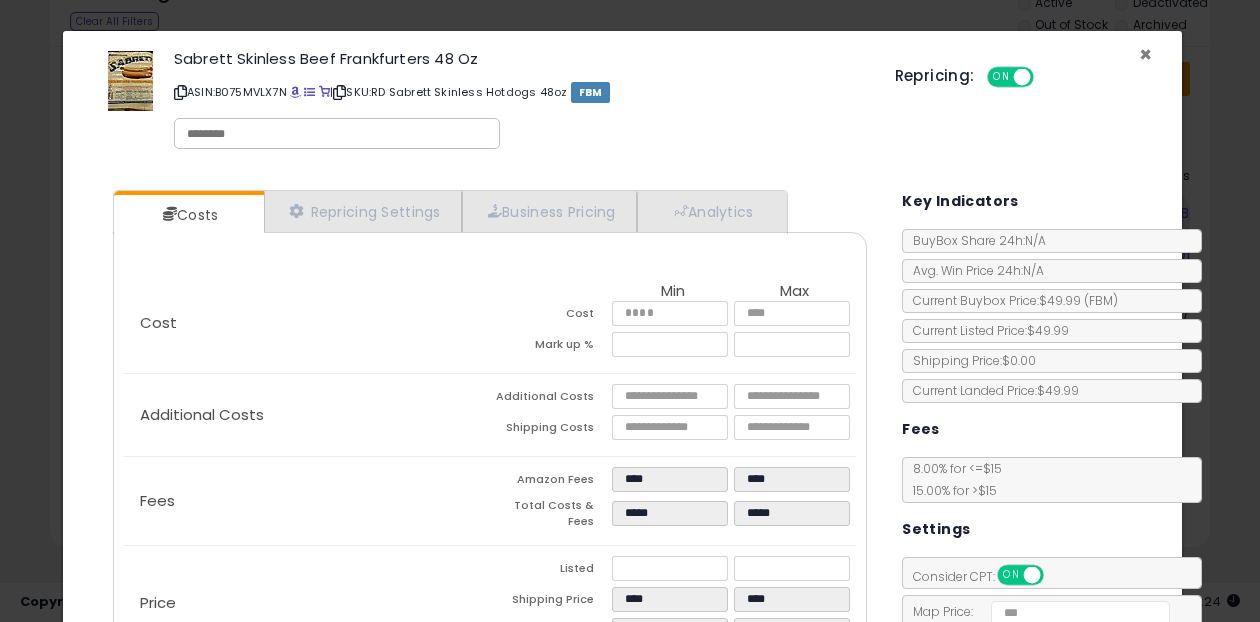 click on "×" at bounding box center [1145, 54] 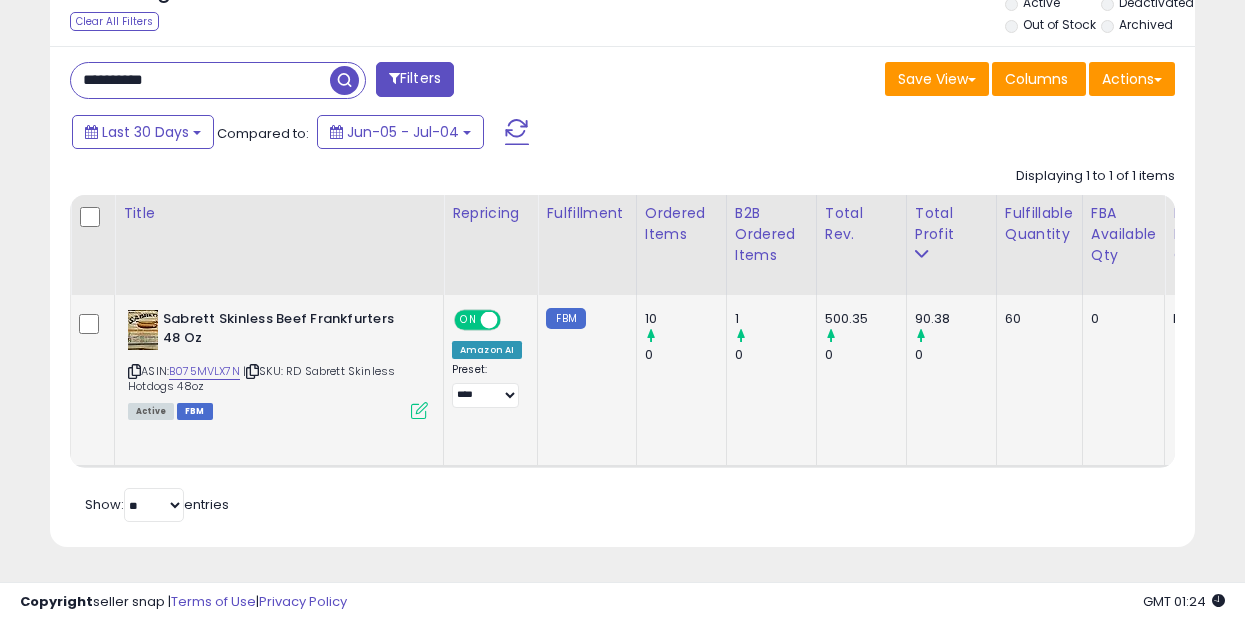 scroll, scrollTop: 410, scrollLeft: 662, axis: both 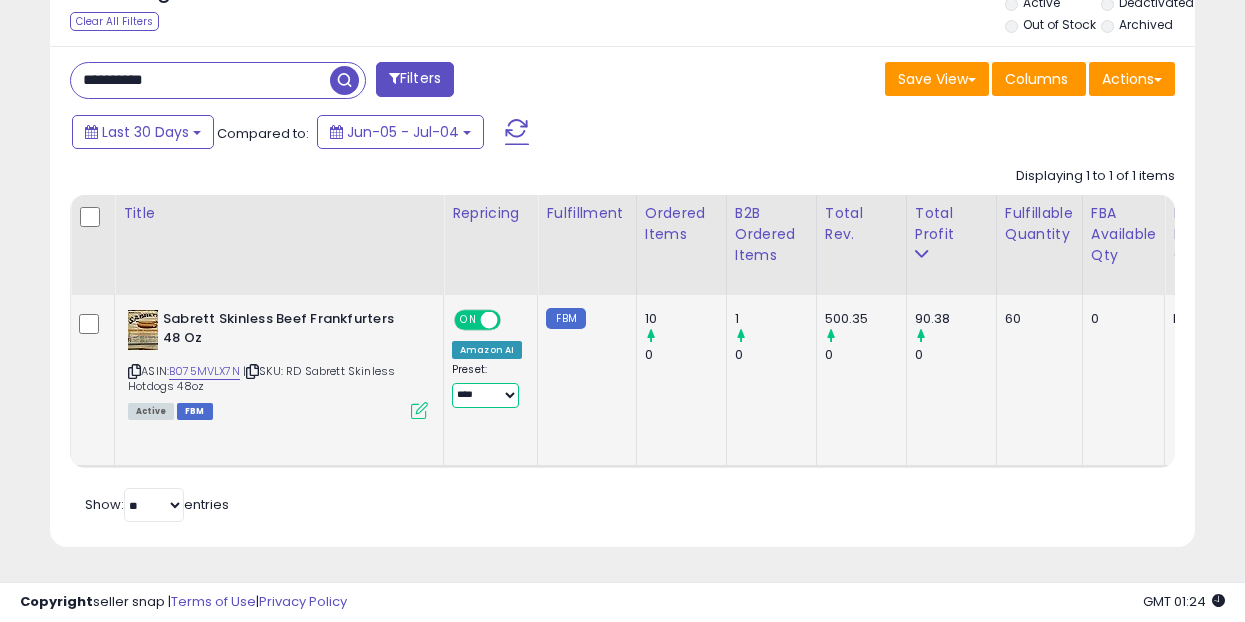 click on "**********" at bounding box center (485, 395) 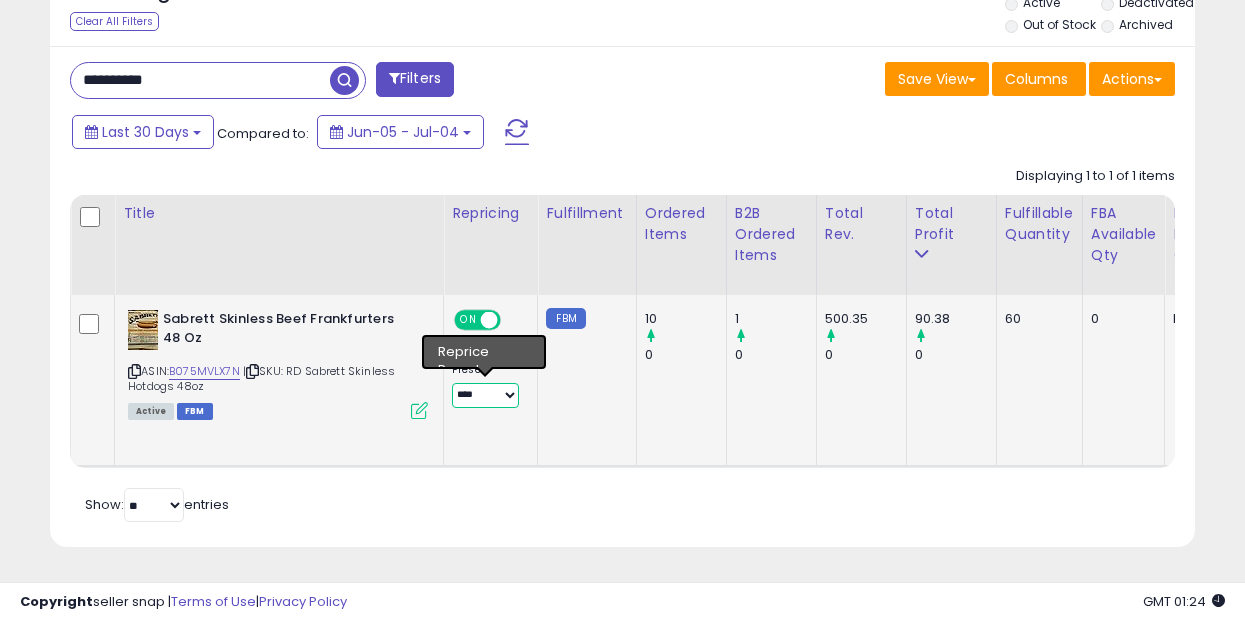 select on "**********" 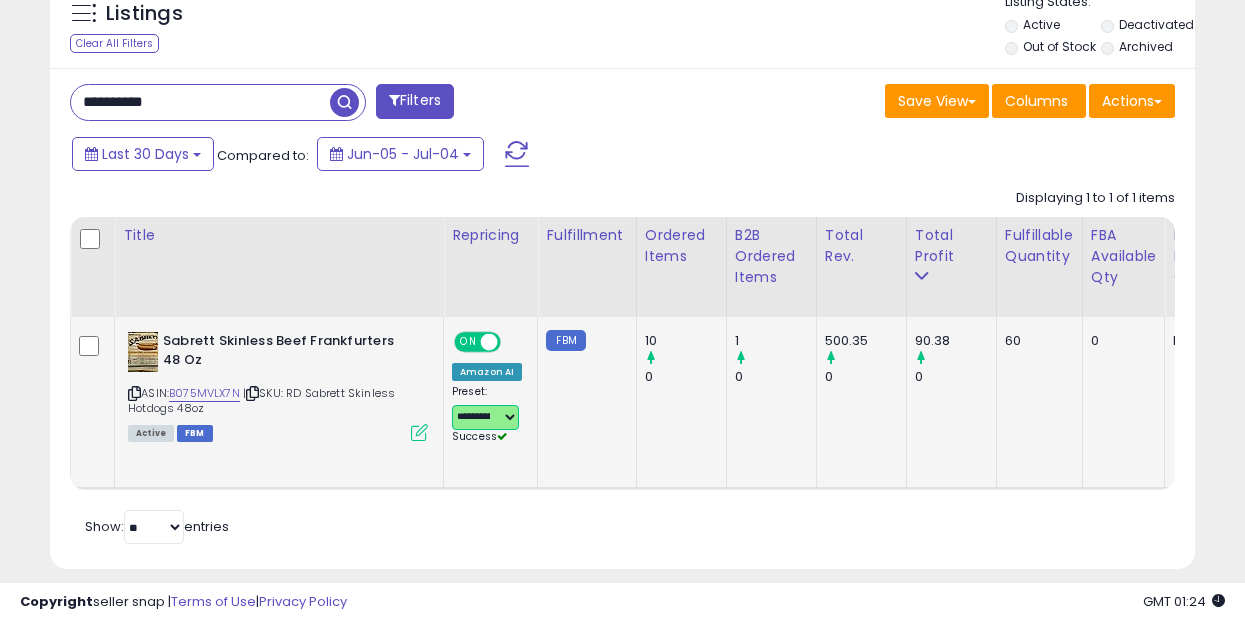 scroll, scrollTop: 752, scrollLeft: 0, axis: vertical 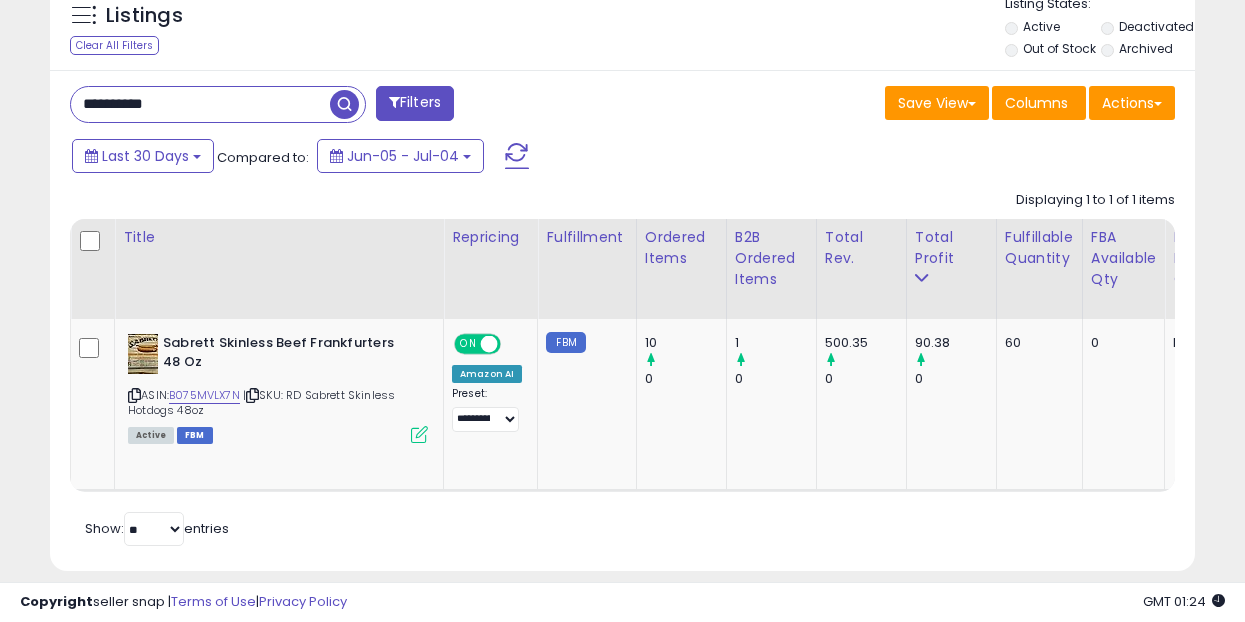 click on "**********" at bounding box center (200, 104) 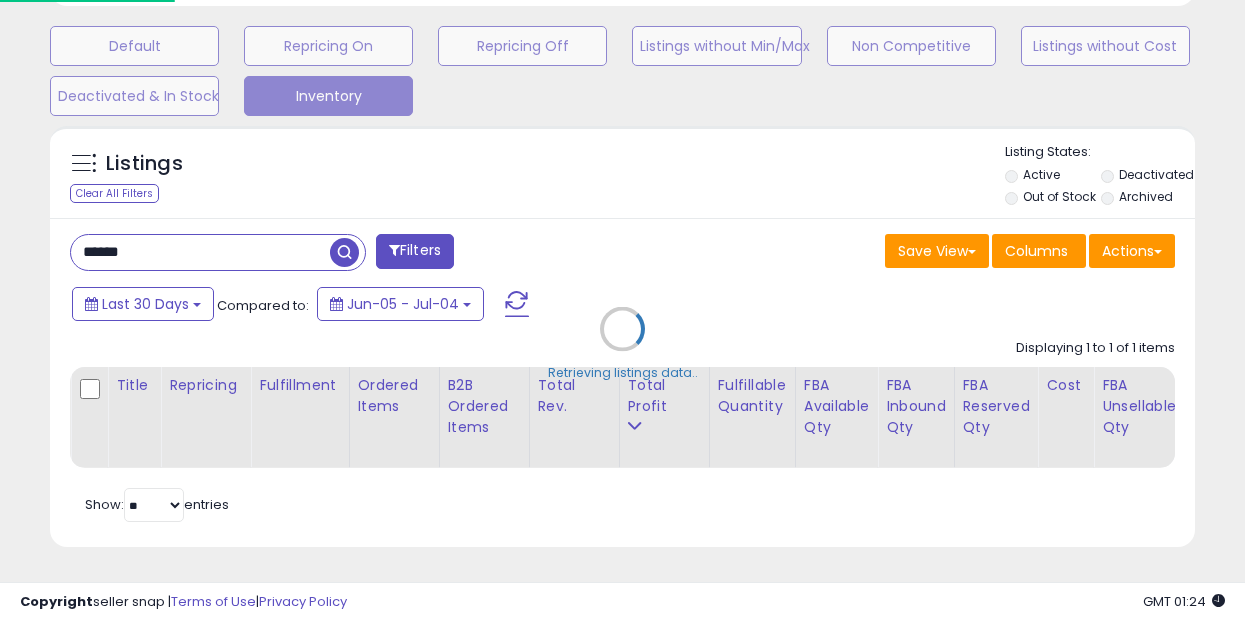 scroll, scrollTop: 999590, scrollLeft: 999329, axis: both 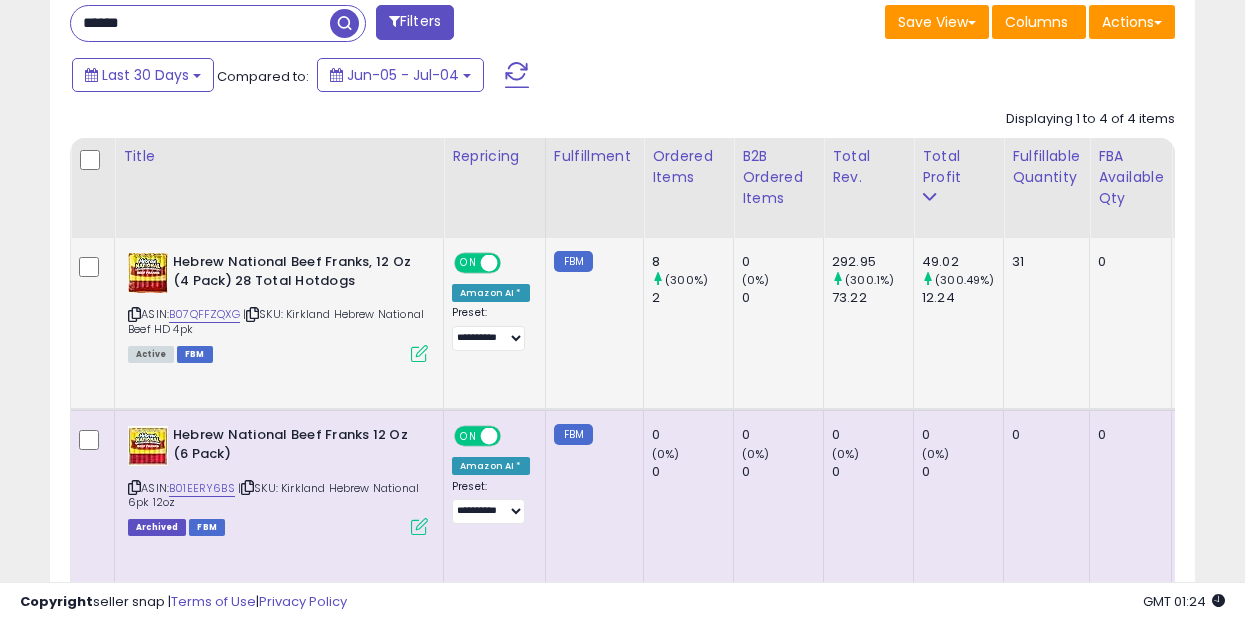 click at bounding box center [419, 353] 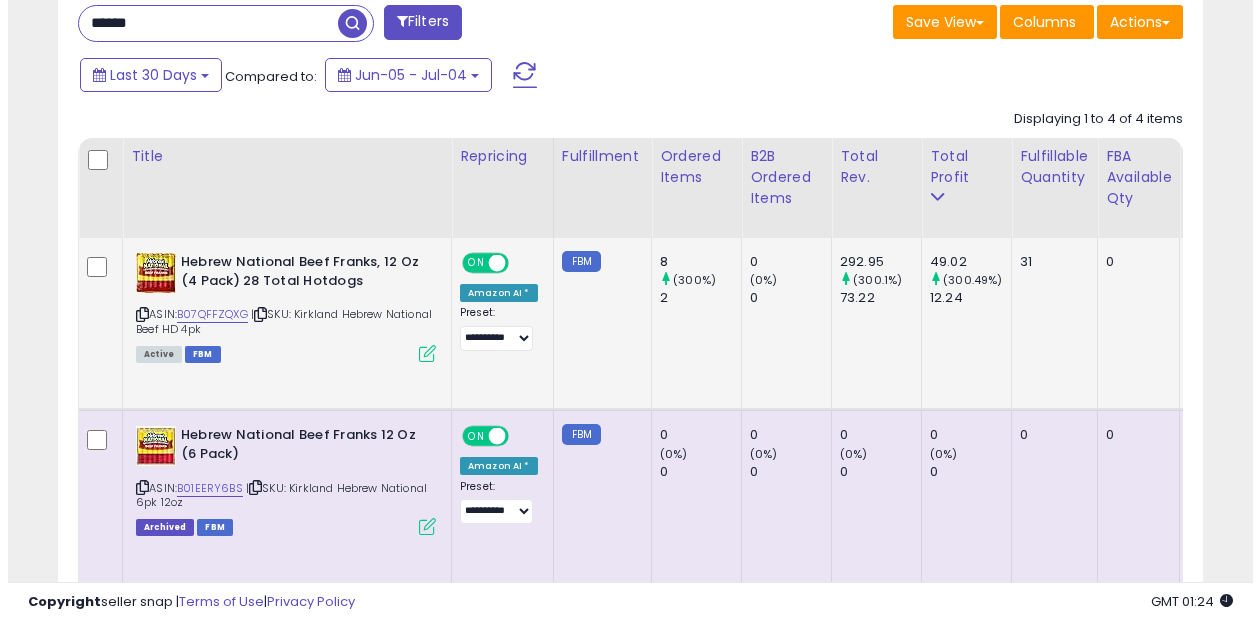 scroll, scrollTop: 999590, scrollLeft: 999329, axis: both 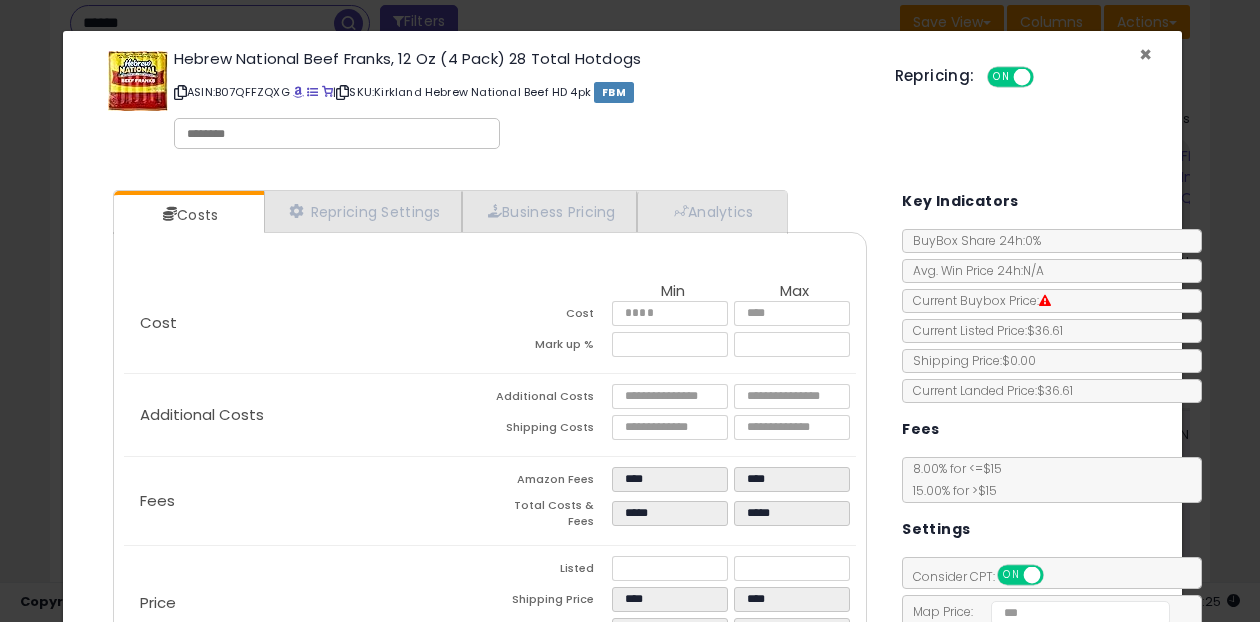click on "×" at bounding box center (1145, 54) 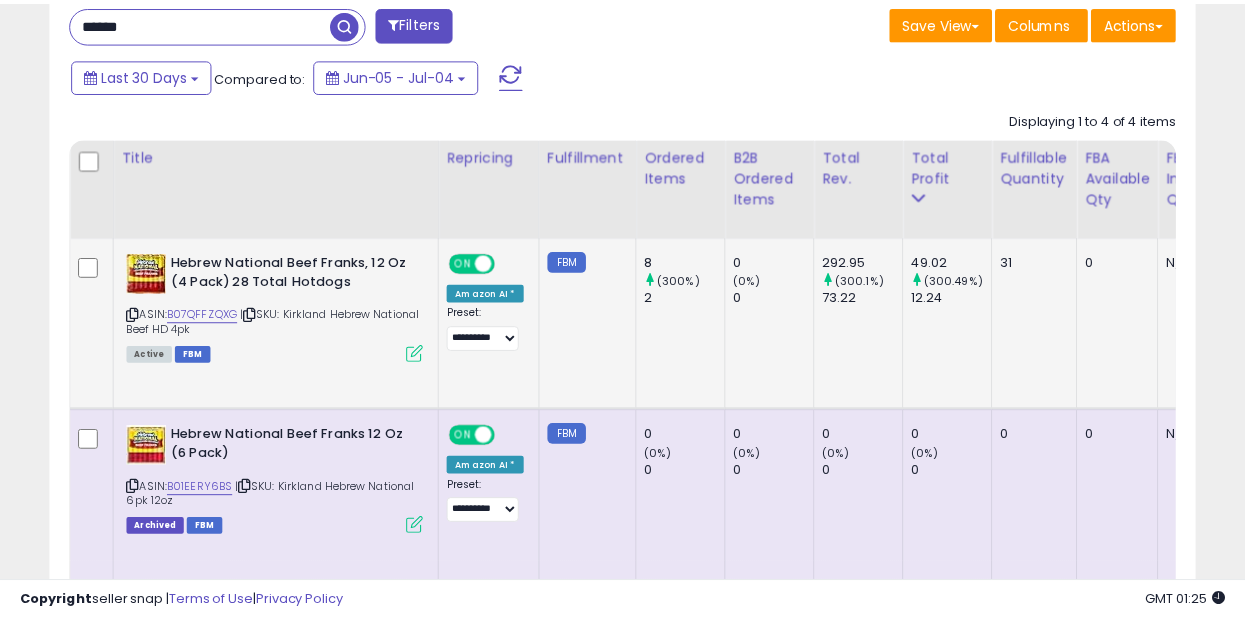 scroll, scrollTop: 410, scrollLeft: 662, axis: both 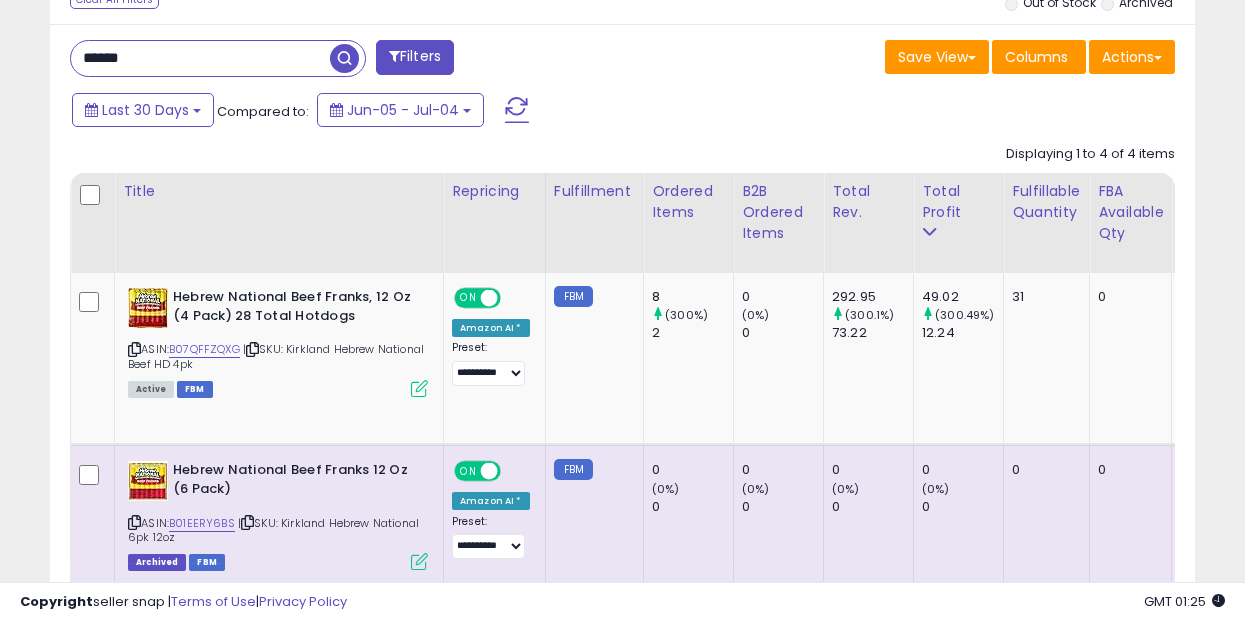 click on "******" at bounding box center [200, 58] 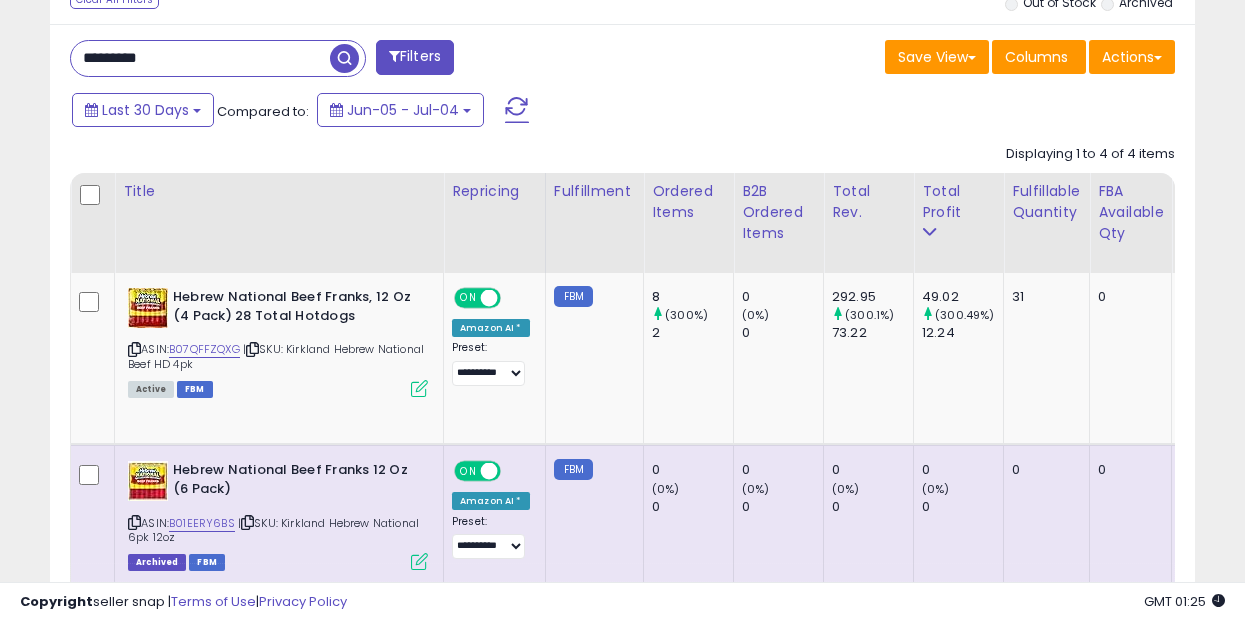 type on "*********" 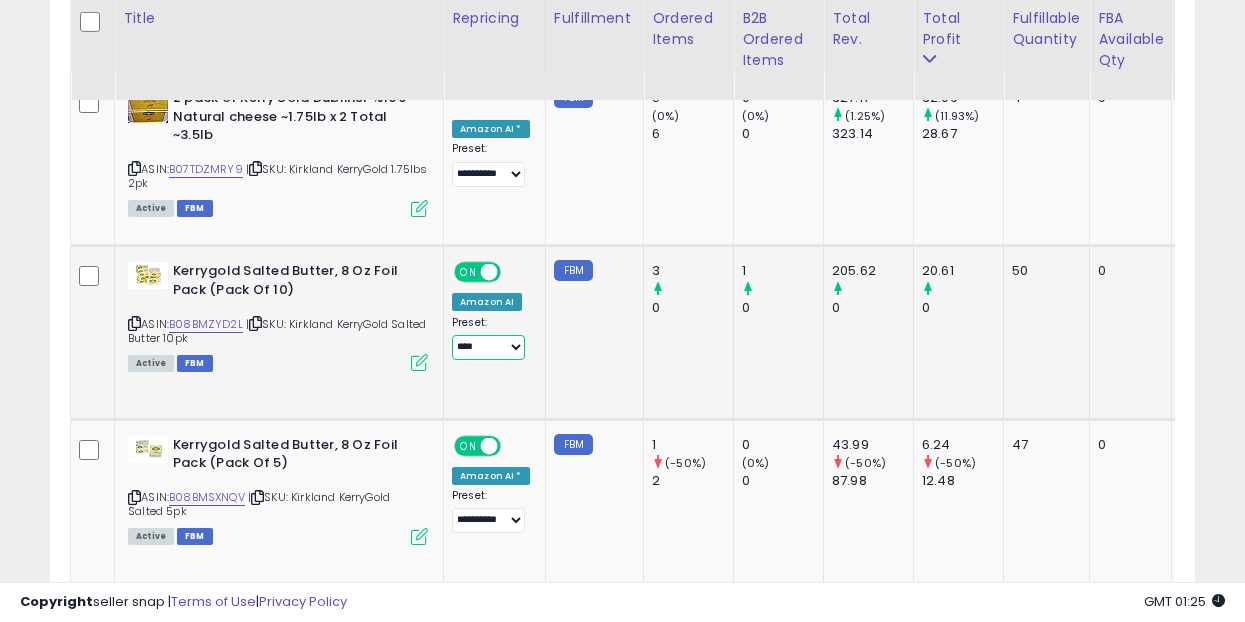 click on "**********" at bounding box center [488, 347] 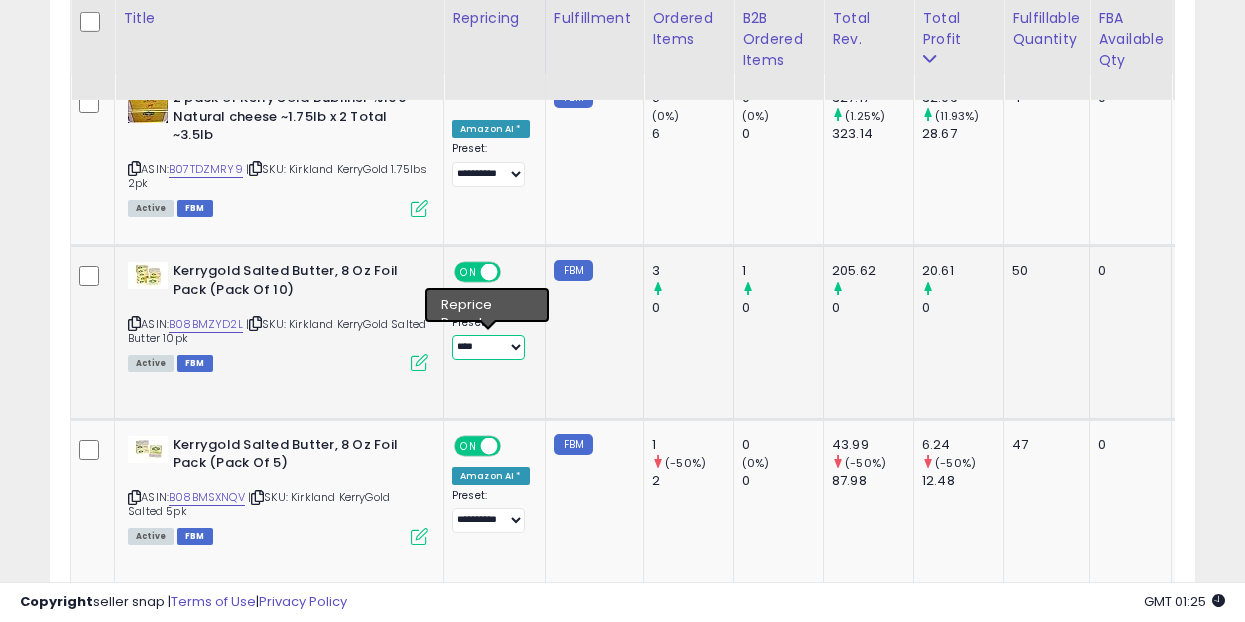 select on "**********" 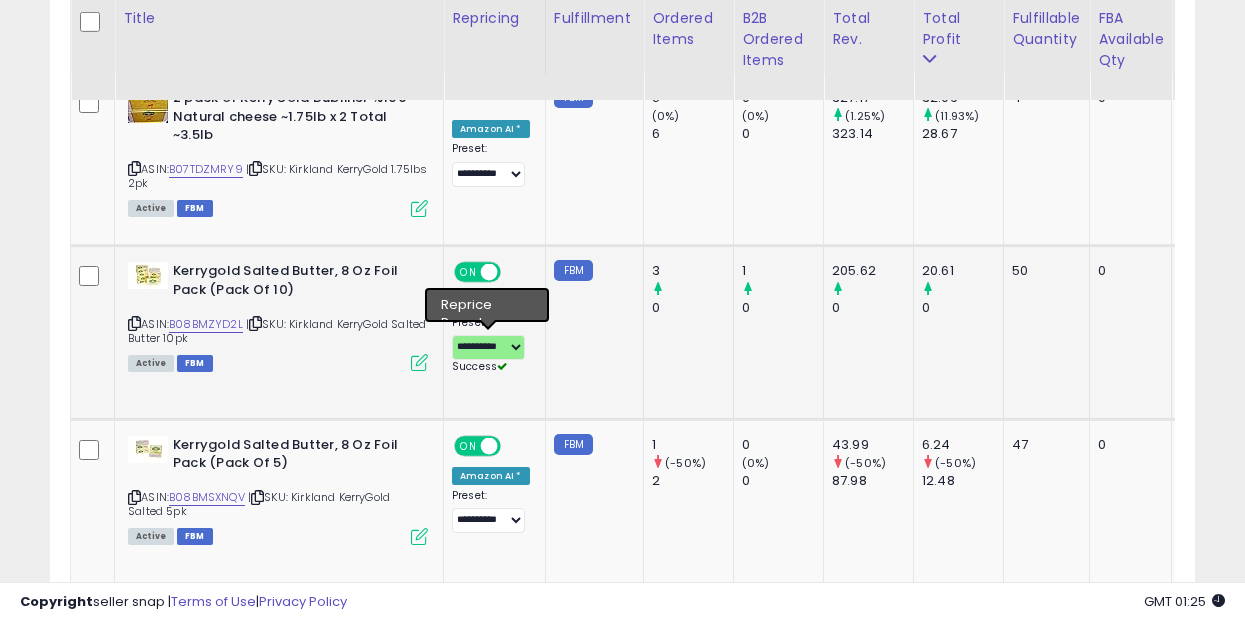 click at bounding box center (419, 362) 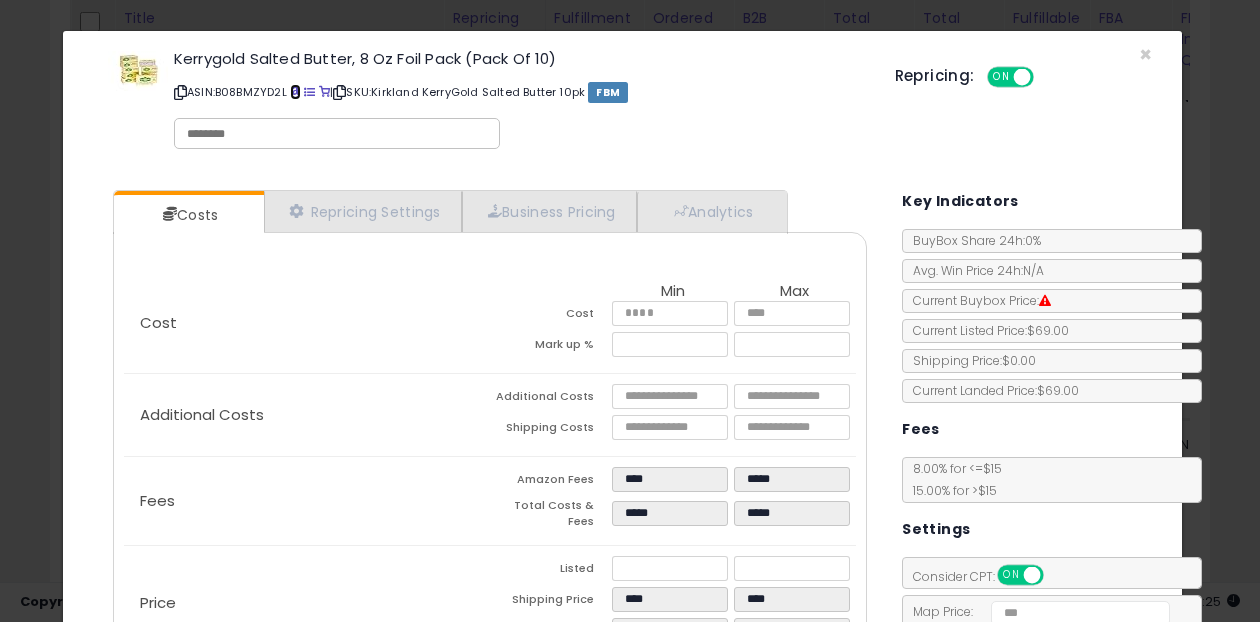 click at bounding box center (295, 92) 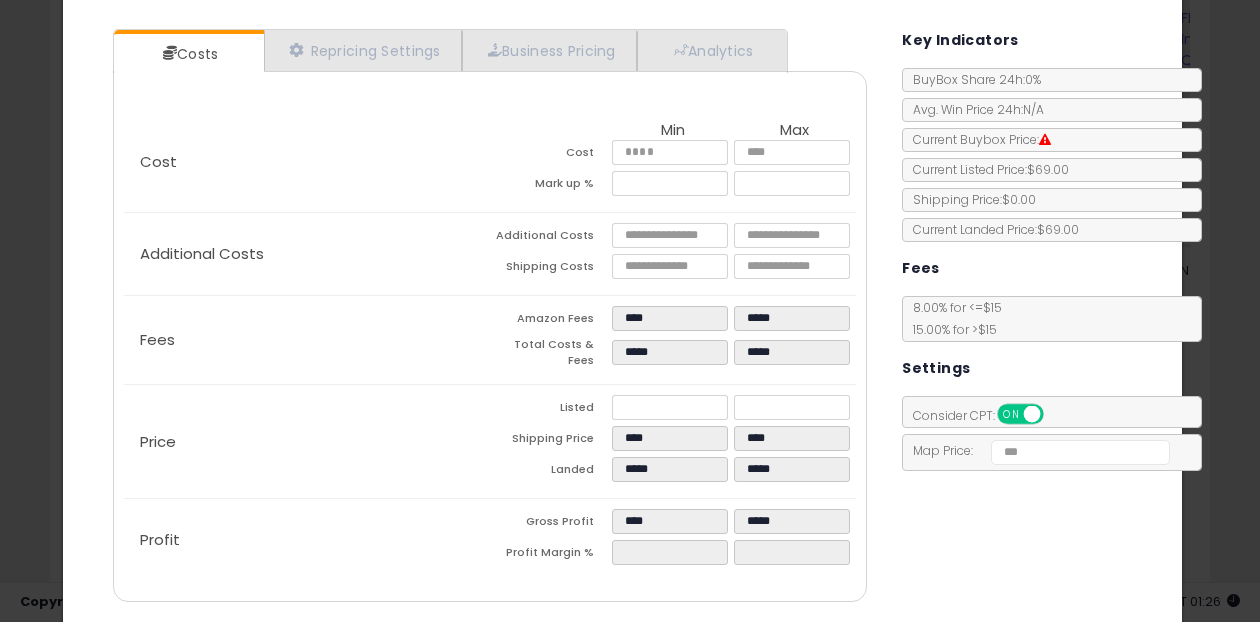scroll, scrollTop: 185, scrollLeft: 0, axis: vertical 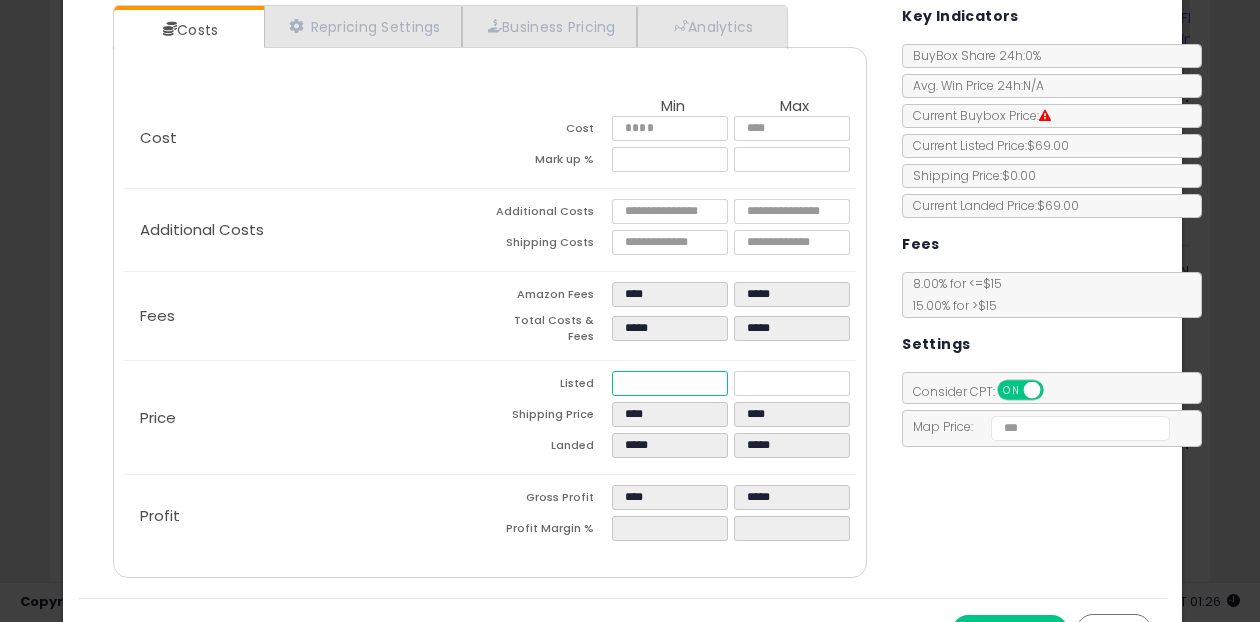click on "*****" at bounding box center [670, 383] 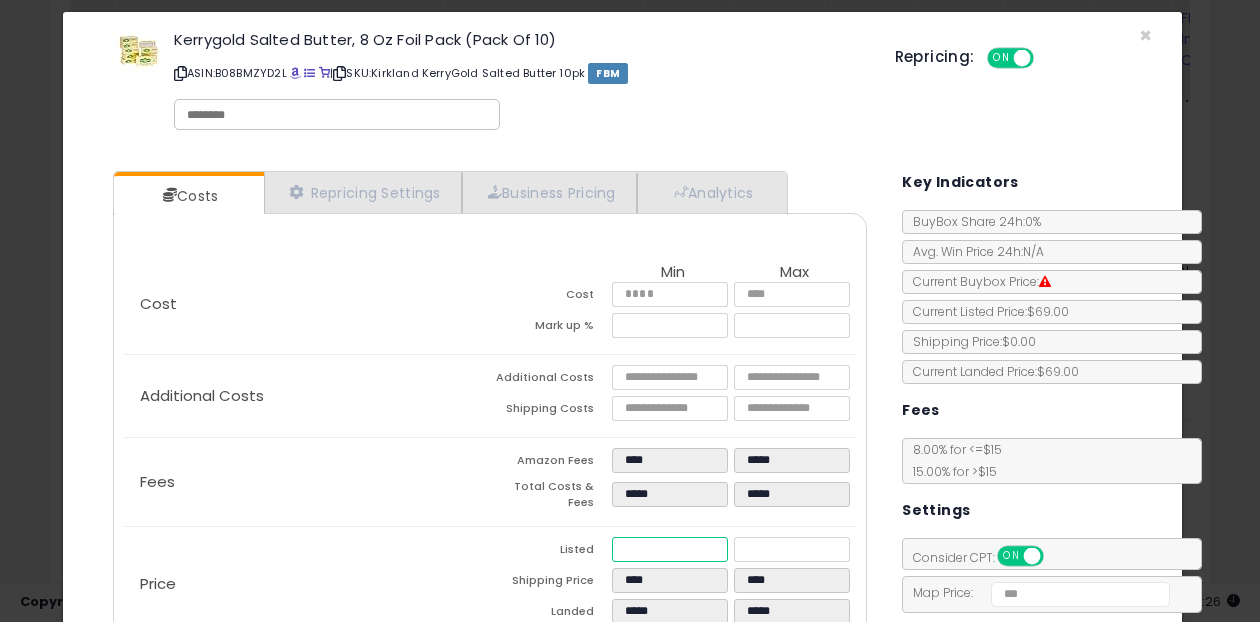 scroll, scrollTop: 0, scrollLeft: 0, axis: both 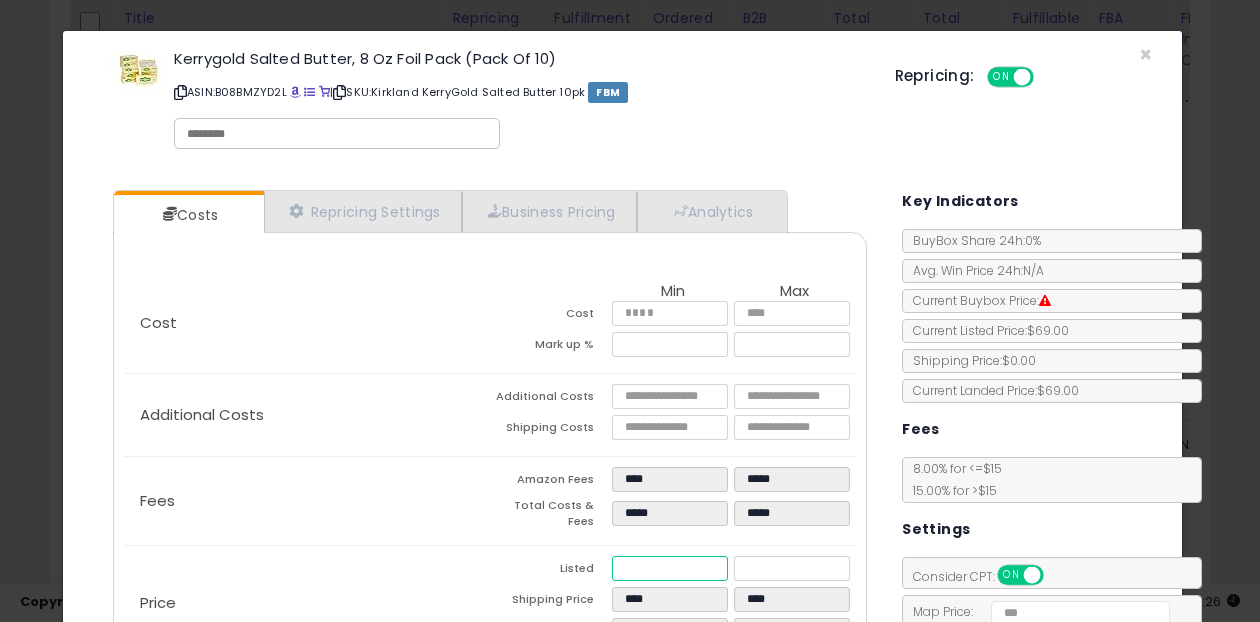 type on "****" 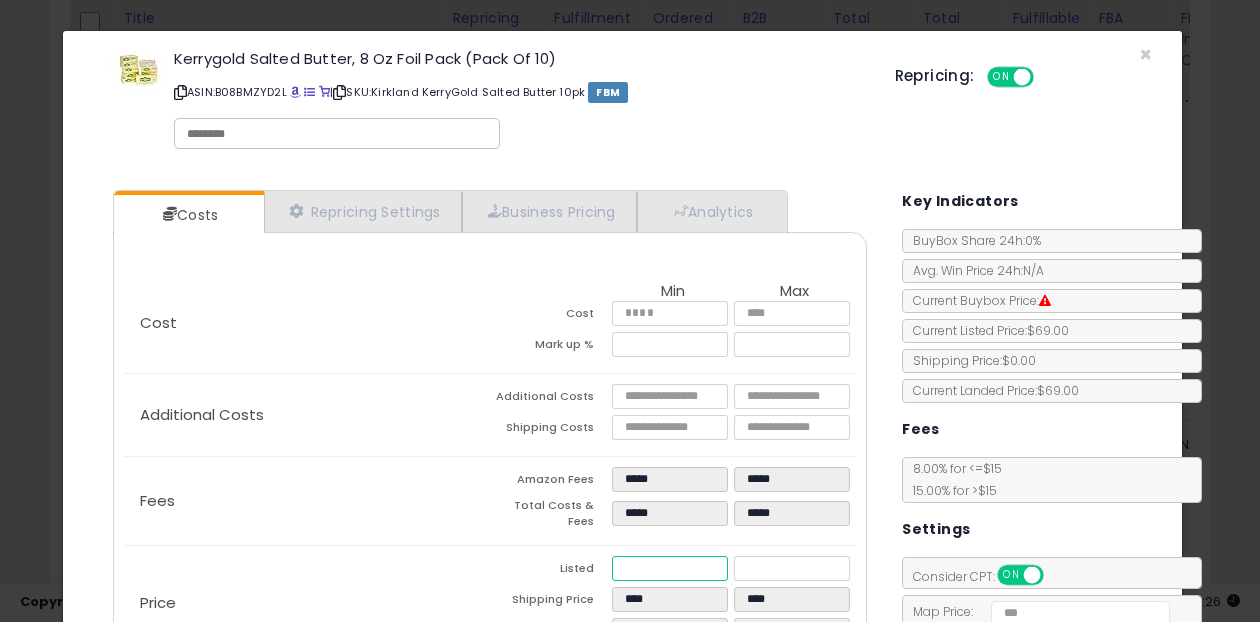 type on "*****" 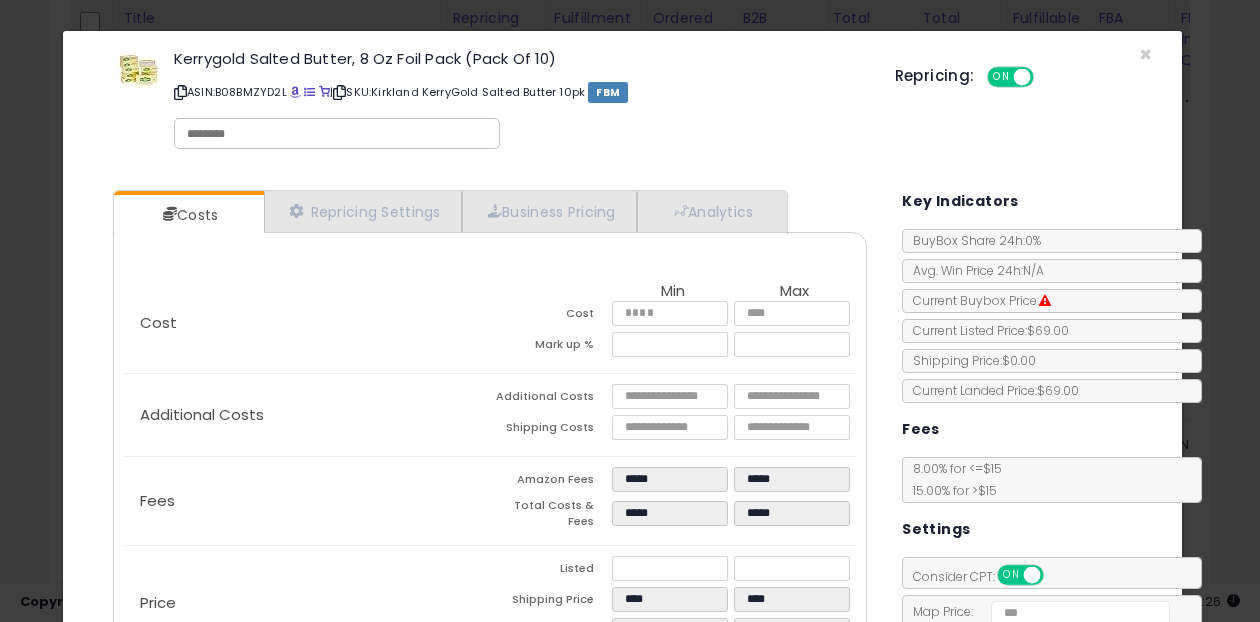 type on "*****" 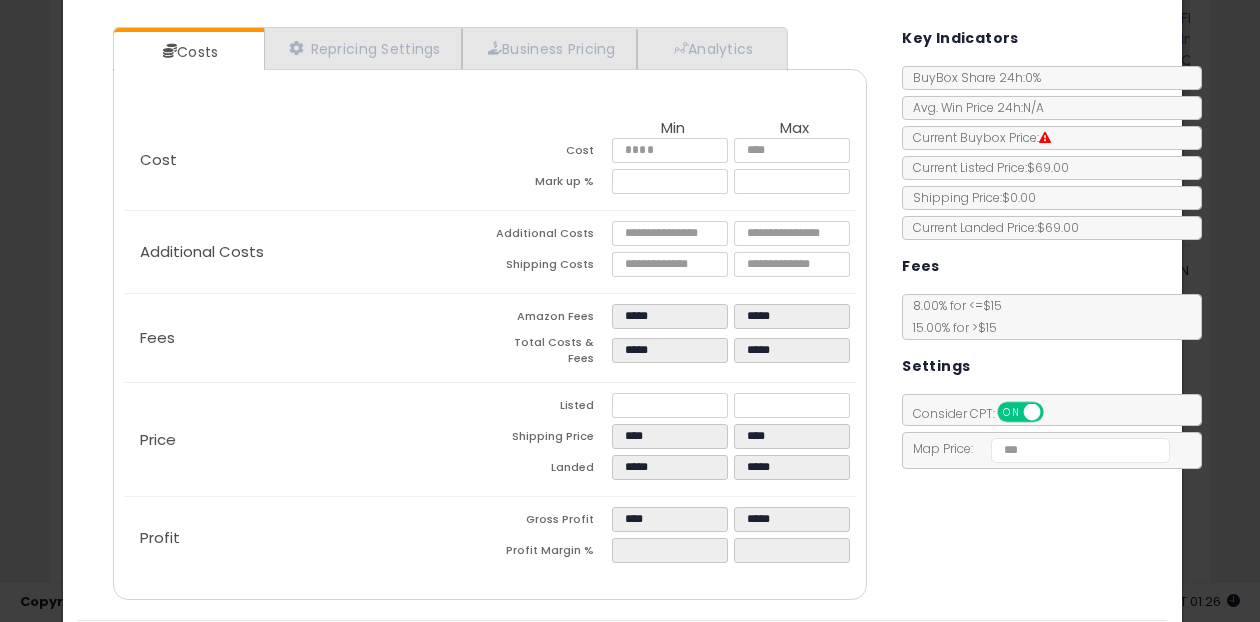 scroll, scrollTop: 219, scrollLeft: 0, axis: vertical 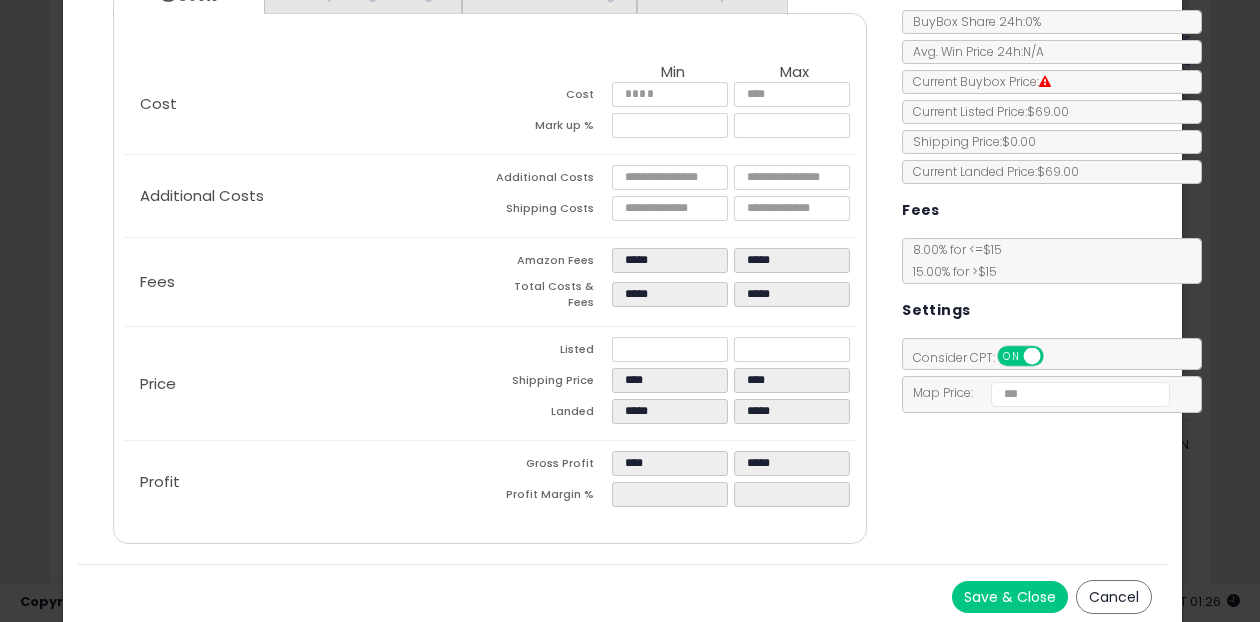 click on "Save & Close" at bounding box center (1010, 597) 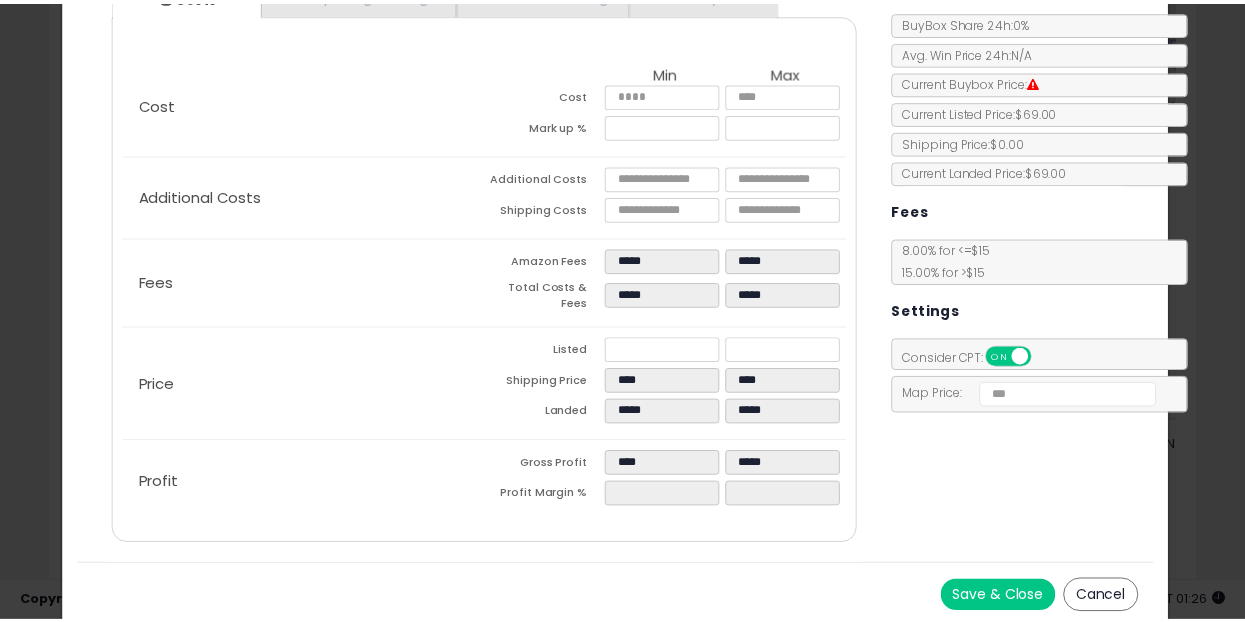 scroll, scrollTop: 0, scrollLeft: 0, axis: both 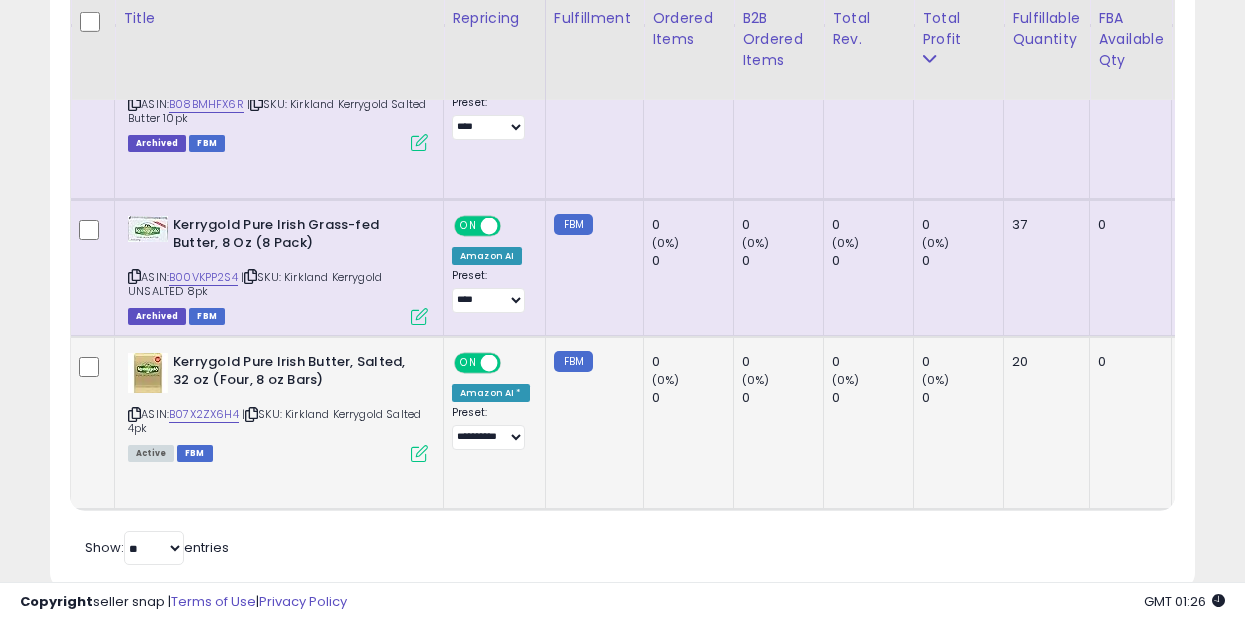click at bounding box center [419, 453] 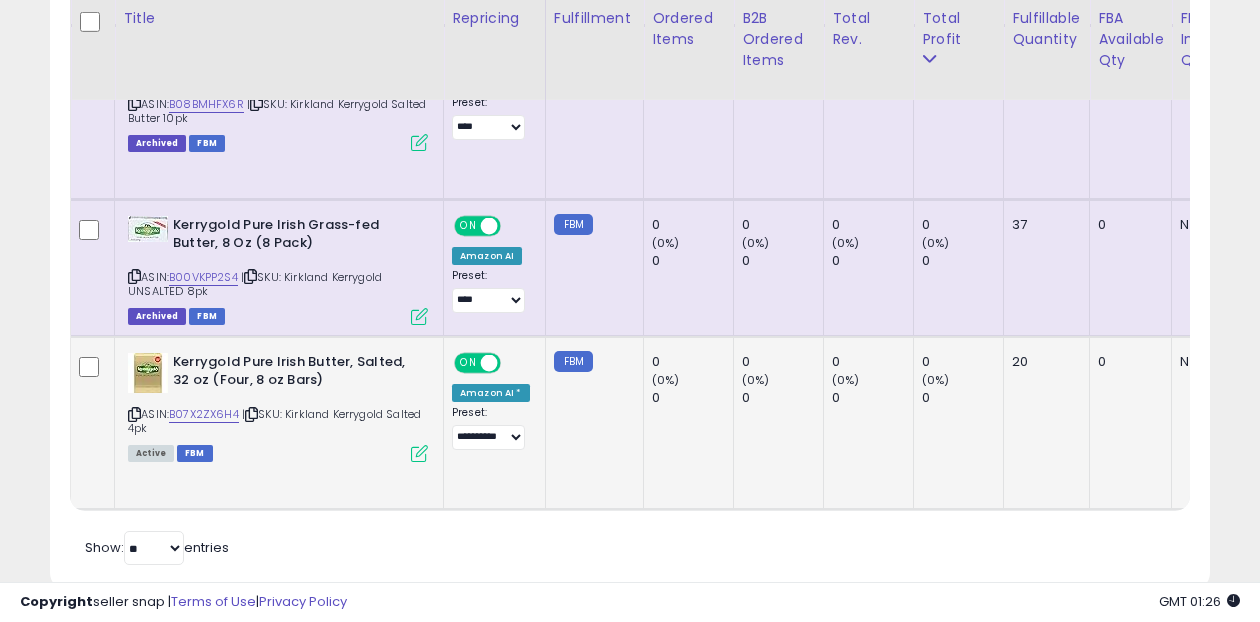 scroll, scrollTop: 999590, scrollLeft: 999329, axis: both 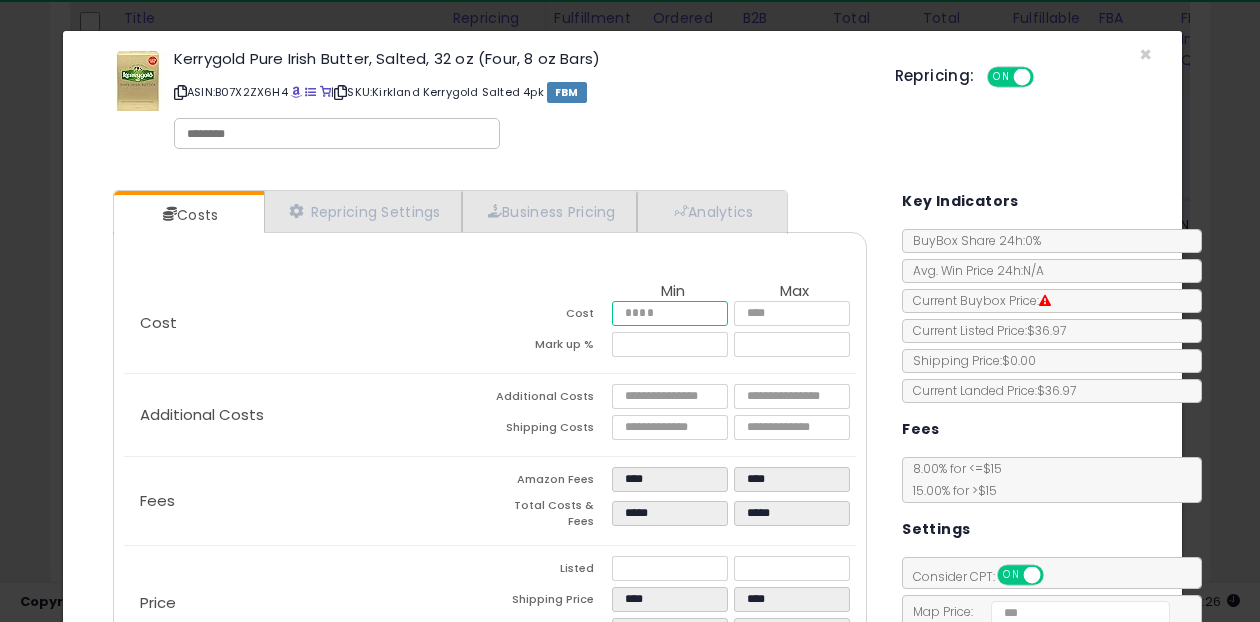 click on "*****" at bounding box center (670, 313) 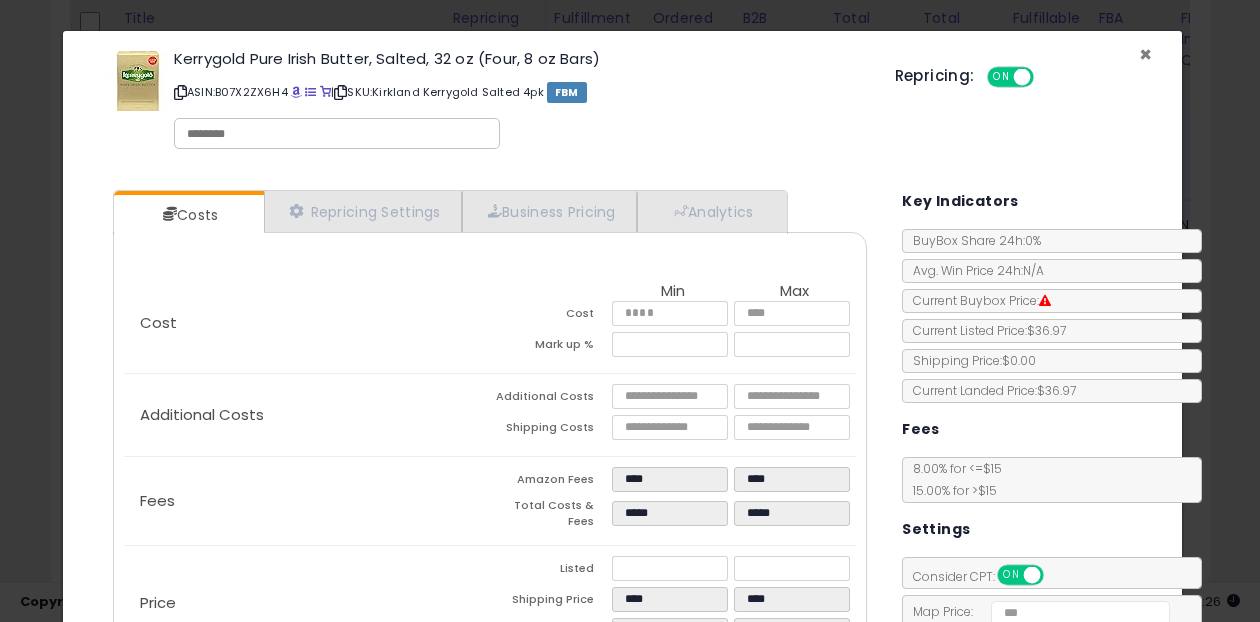 click on "×" at bounding box center (1145, 54) 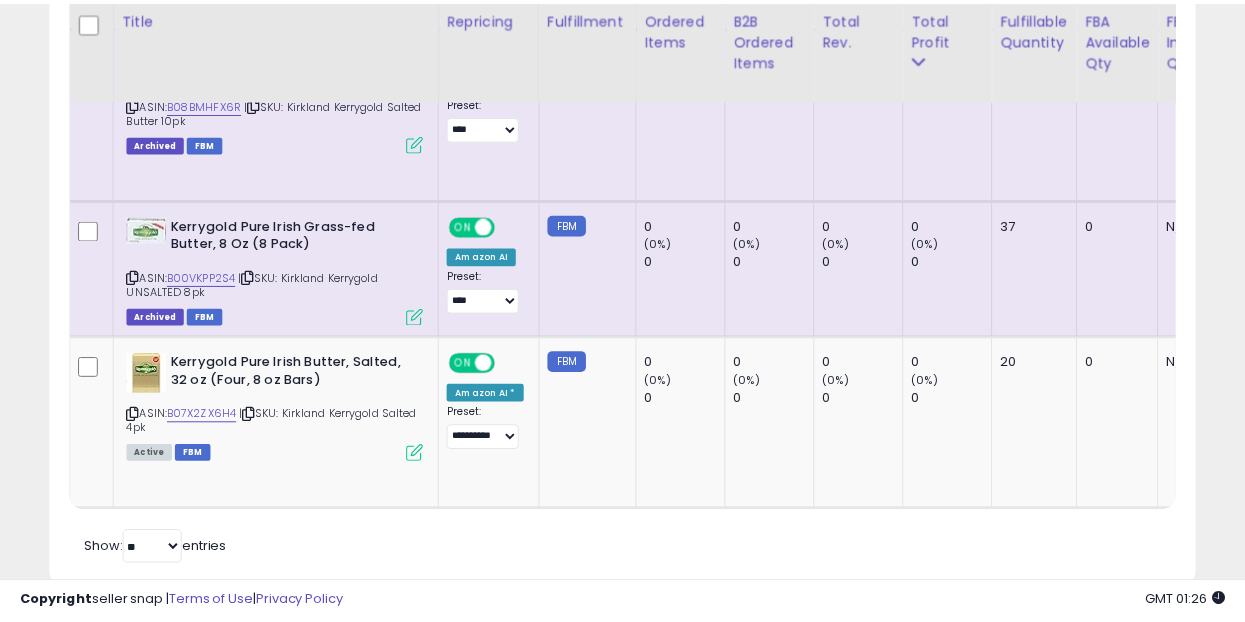 scroll, scrollTop: 410, scrollLeft: 662, axis: both 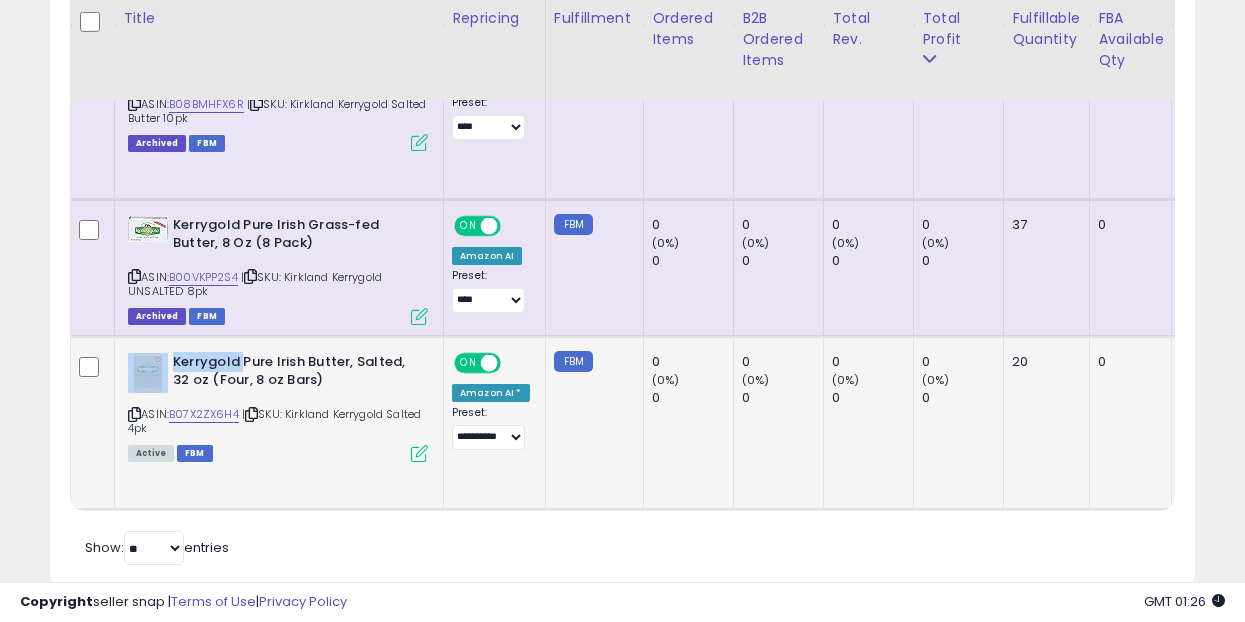 drag, startPoint x: 241, startPoint y: 364, endPoint x: 171, endPoint y: 361, distance: 70.064255 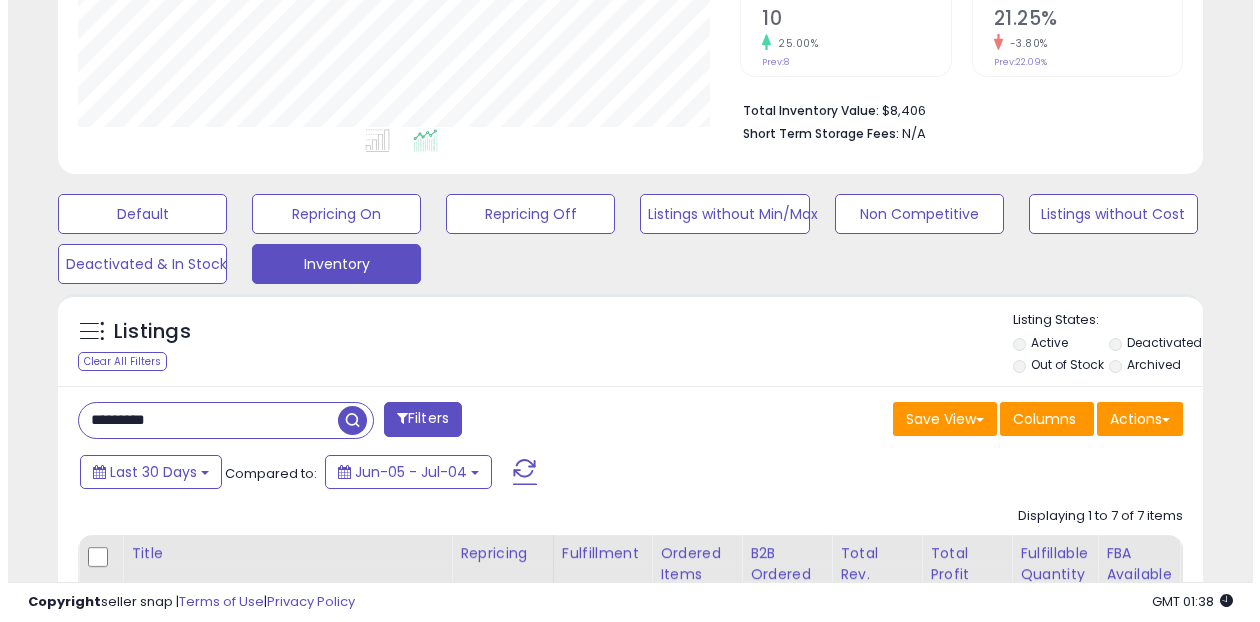 scroll, scrollTop: 459, scrollLeft: 0, axis: vertical 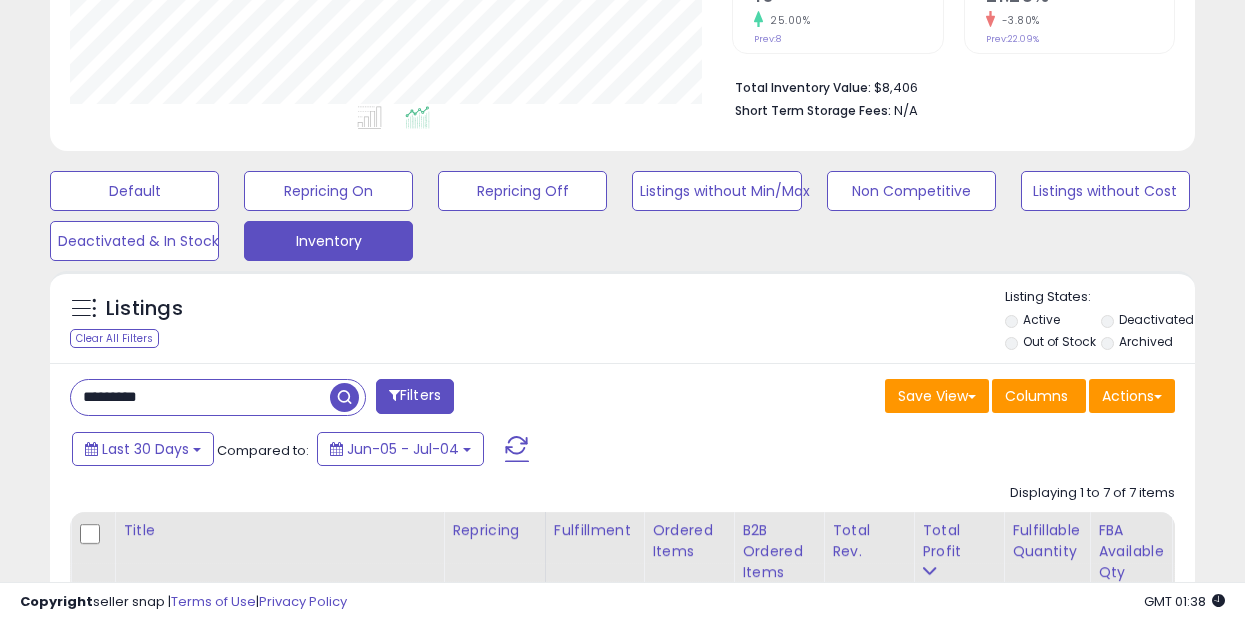 click on "*********" at bounding box center [200, 397] 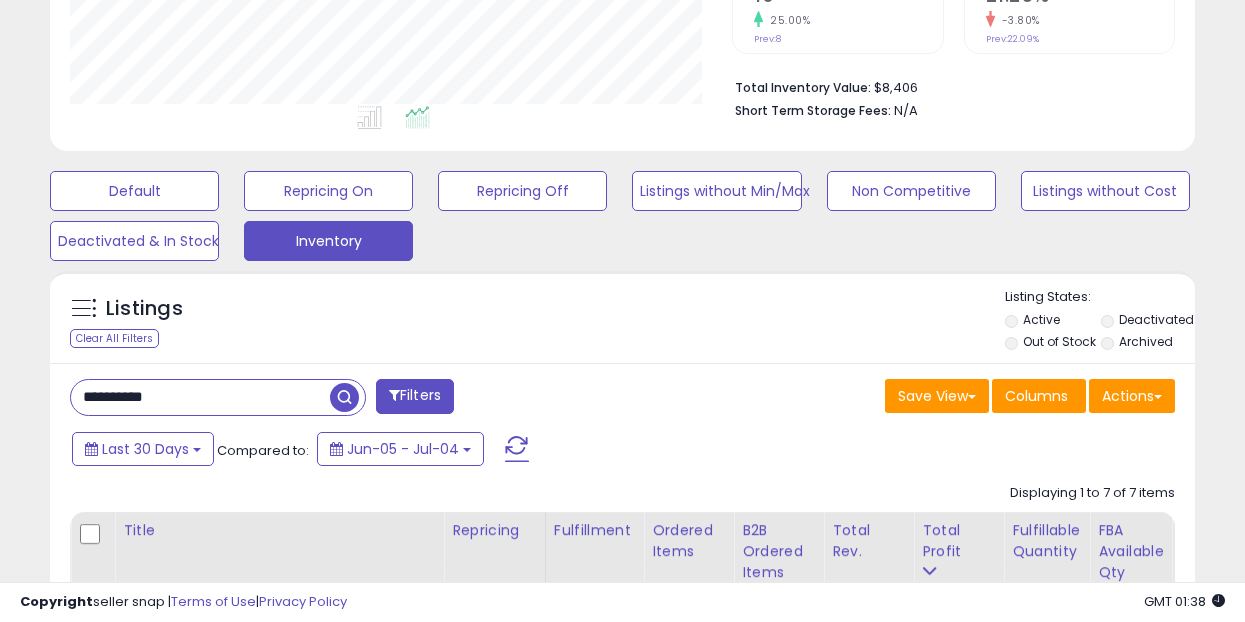 type on "**********" 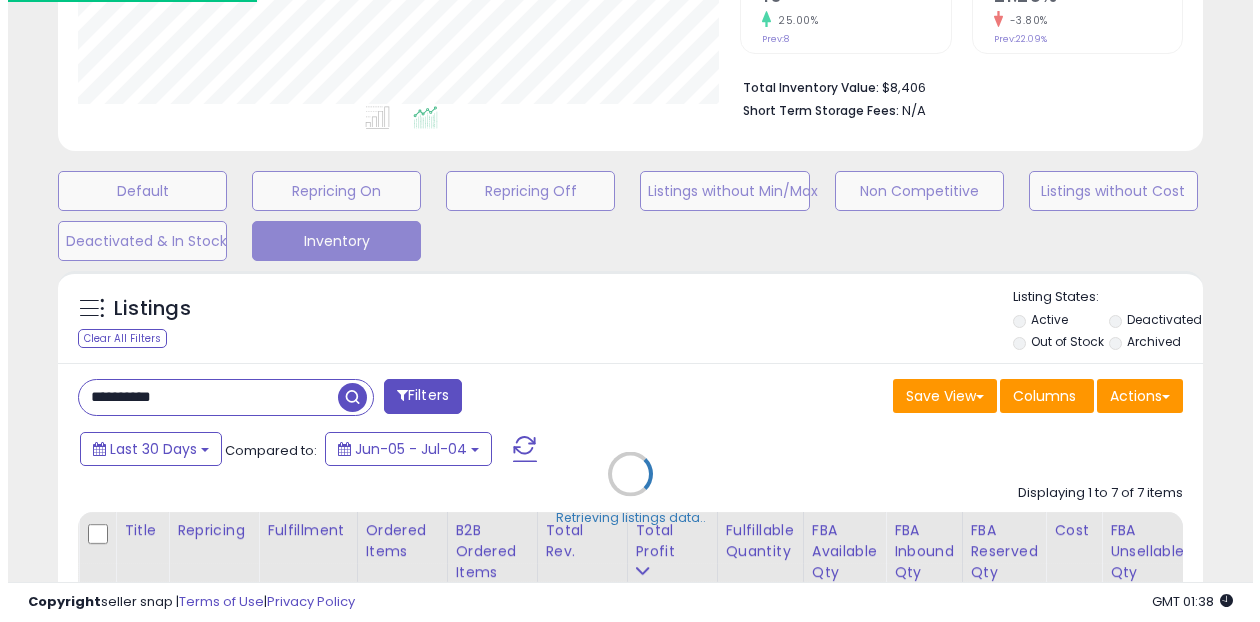 scroll, scrollTop: 999590, scrollLeft: 999329, axis: both 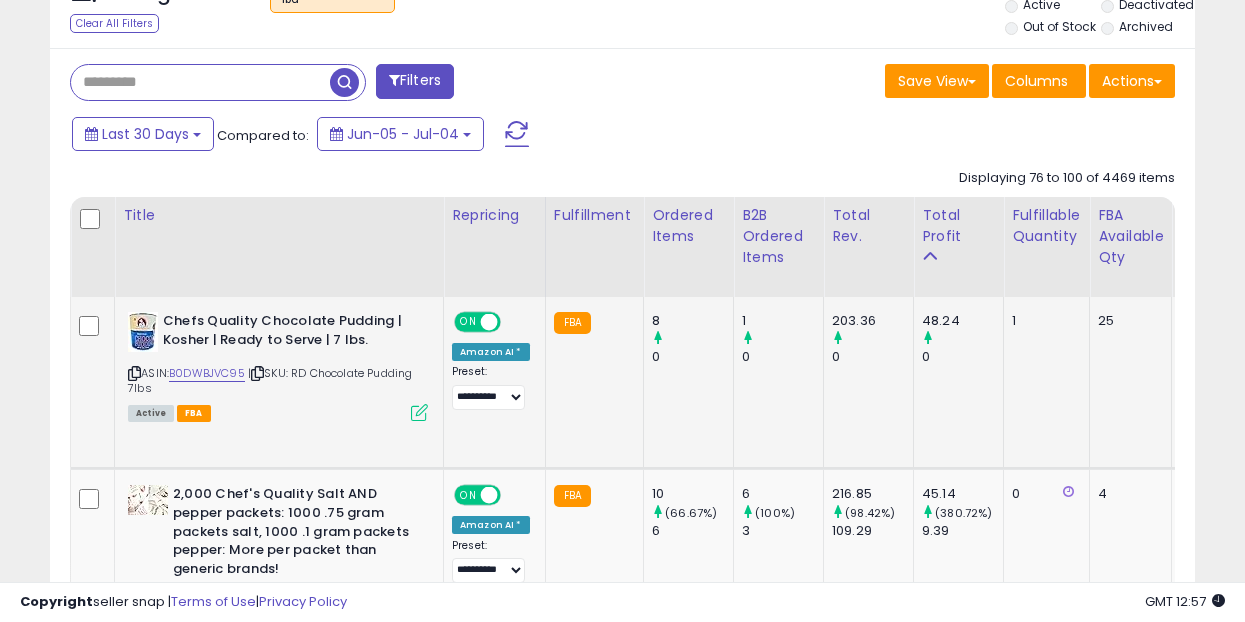 click at bounding box center (419, 412) 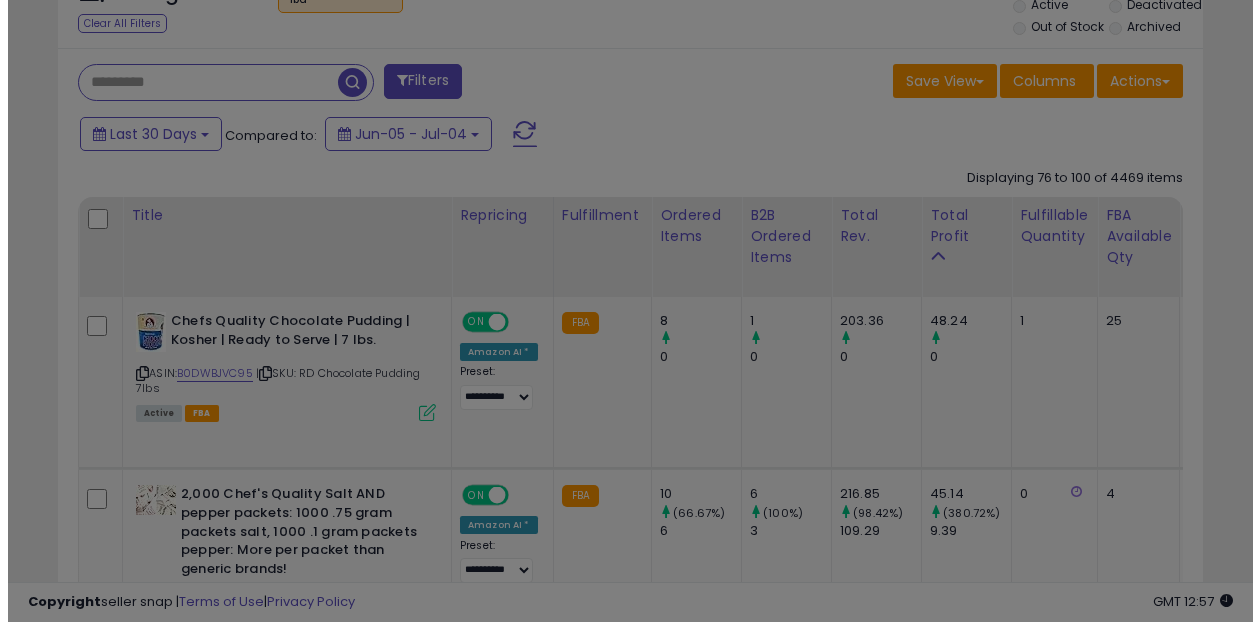 scroll, scrollTop: 999590, scrollLeft: 999329, axis: both 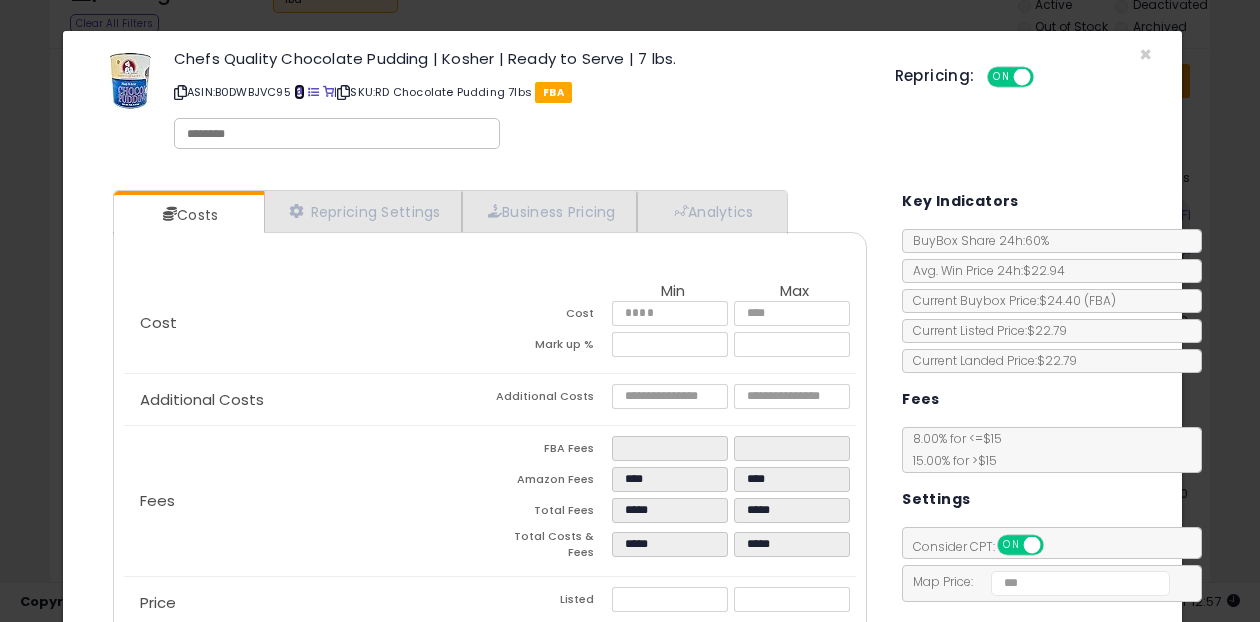 click at bounding box center (299, 92) 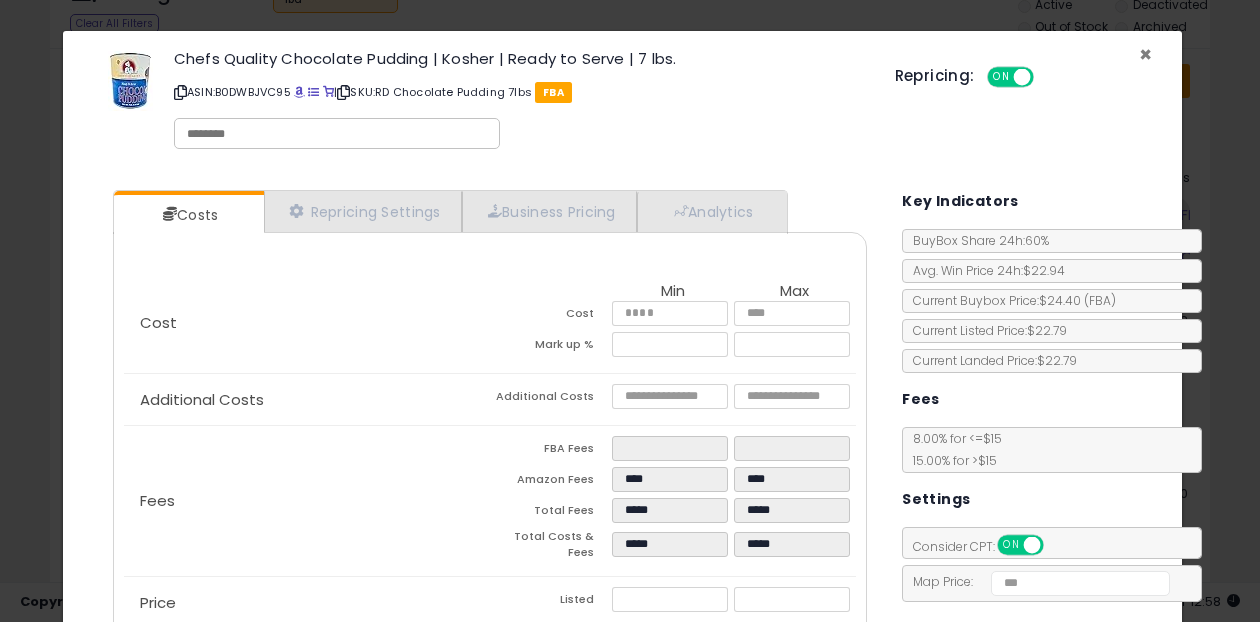 click on "×" at bounding box center [1145, 54] 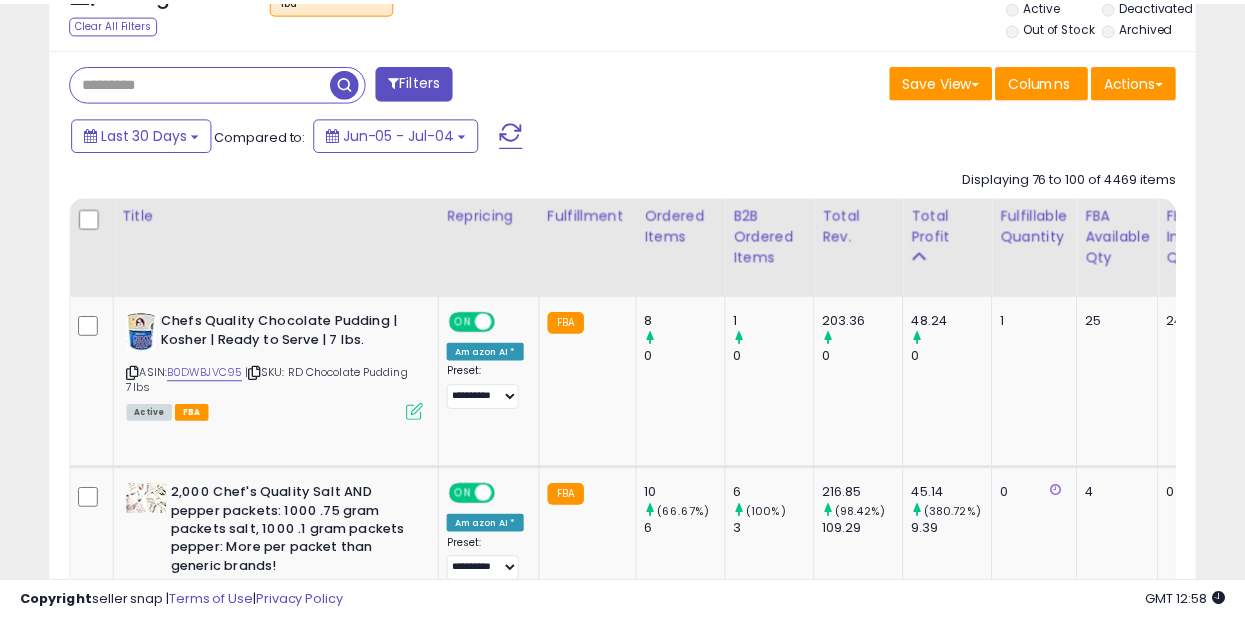 scroll, scrollTop: 410, scrollLeft: 662, axis: both 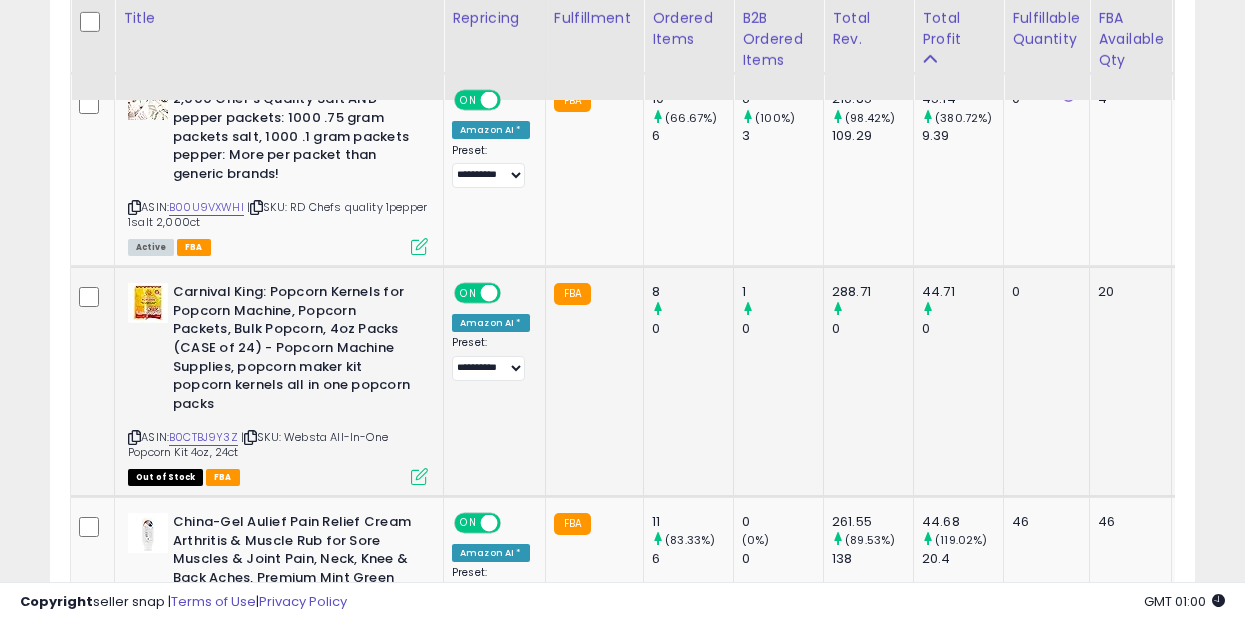 click at bounding box center [419, 476] 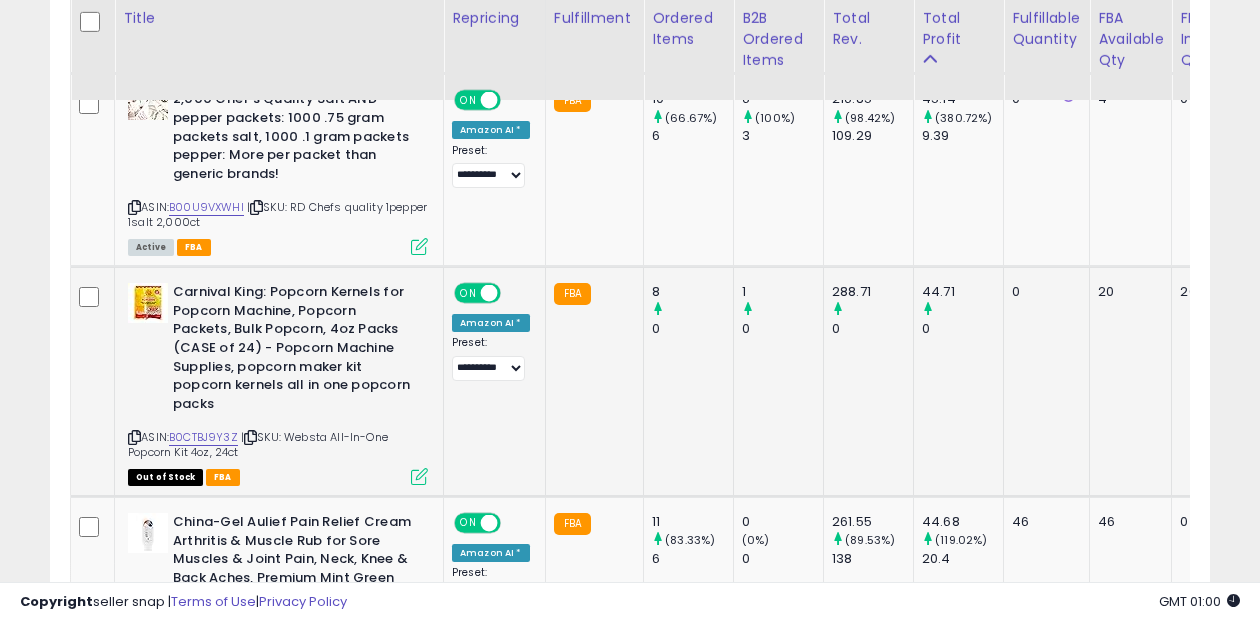 scroll, scrollTop: 999590, scrollLeft: 999329, axis: both 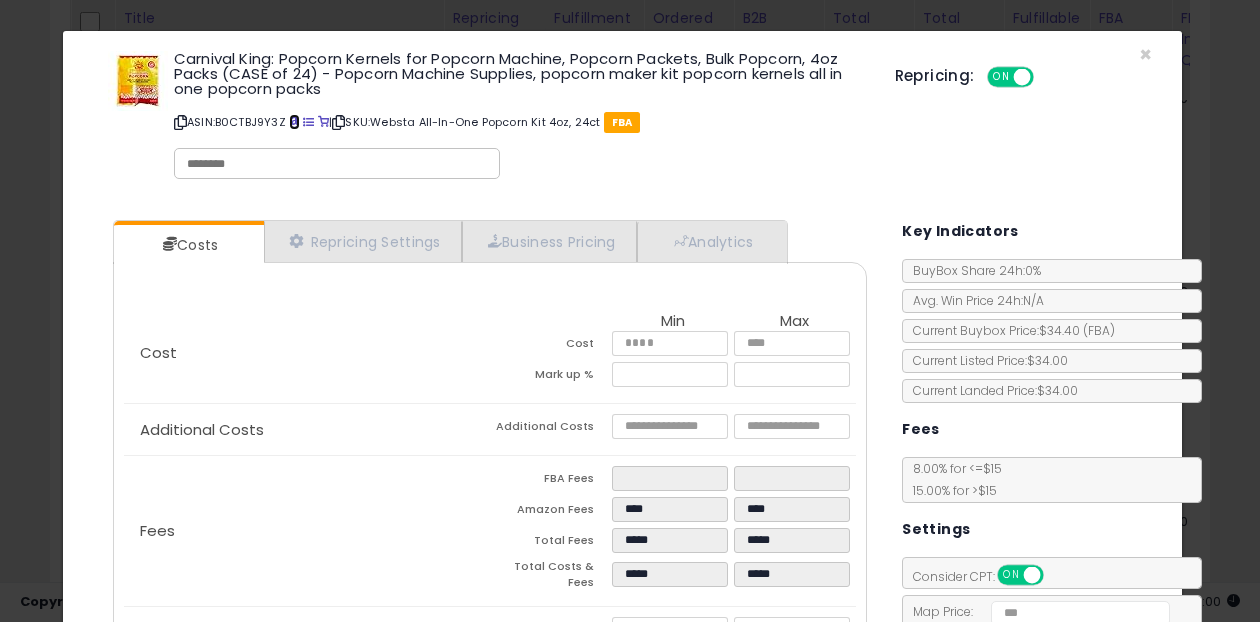 click at bounding box center (294, 122) 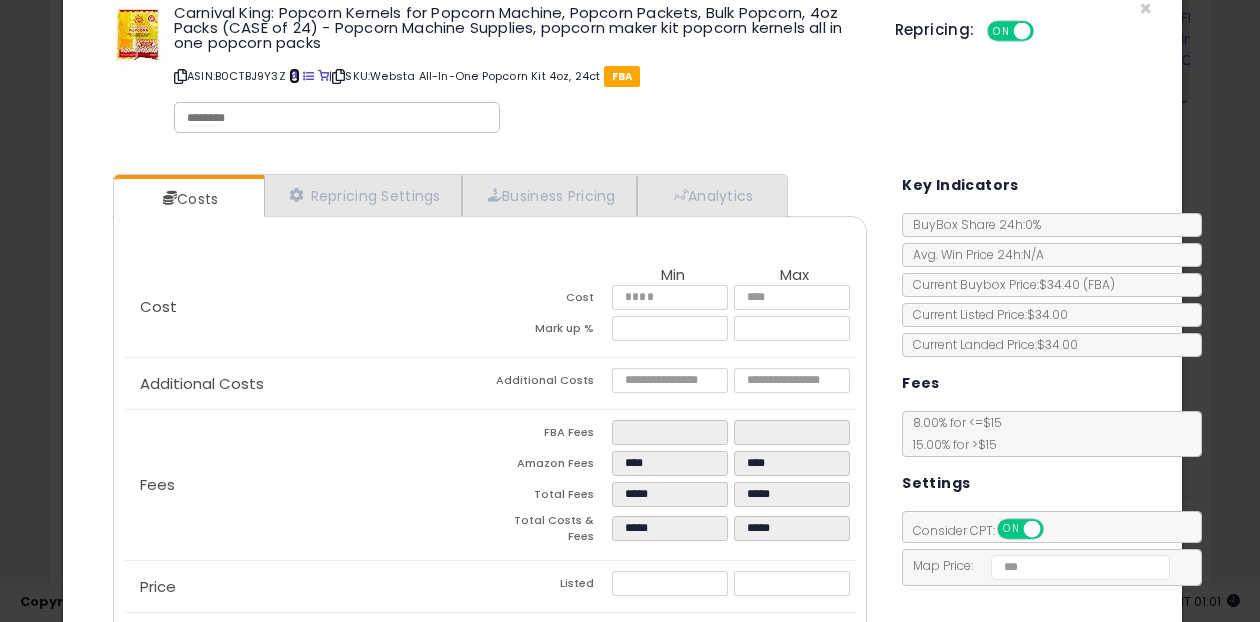 scroll, scrollTop: 0, scrollLeft: 0, axis: both 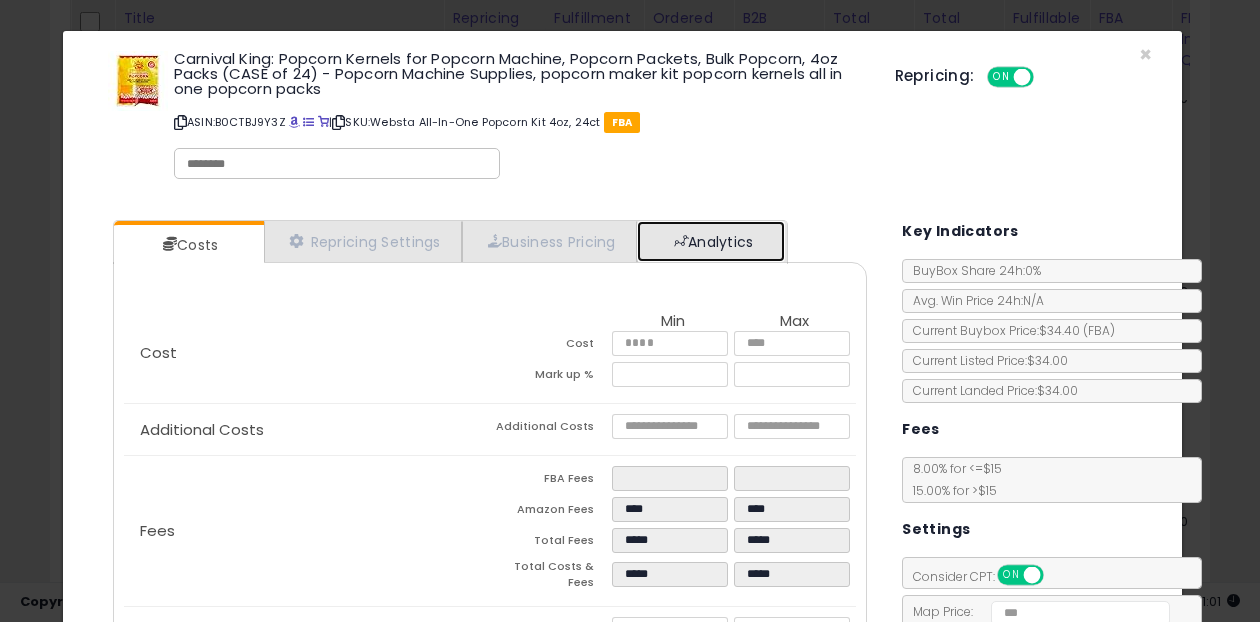 click on "Analytics" at bounding box center (711, 241) 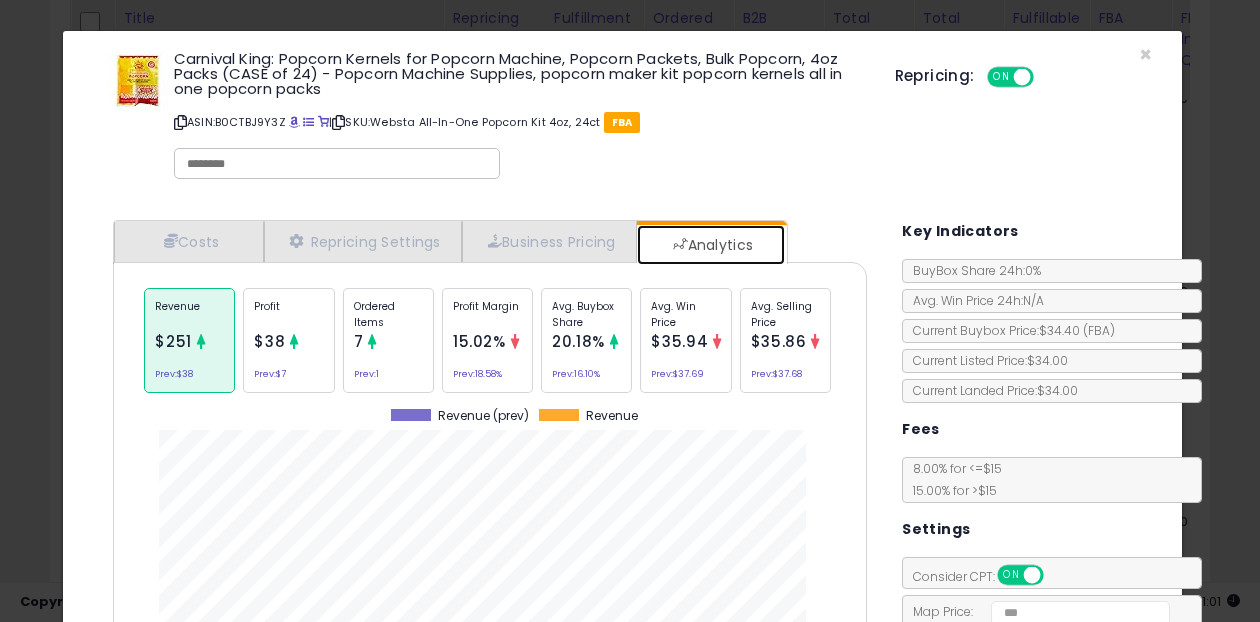 scroll, scrollTop: 999385, scrollLeft: 999216, axis: both 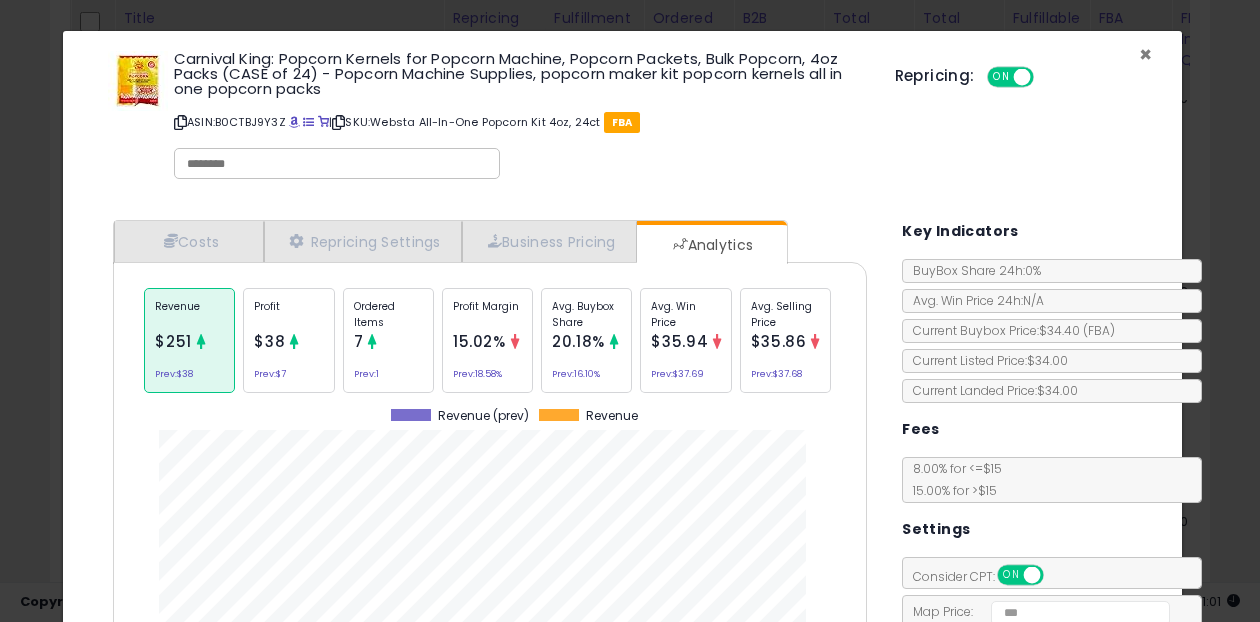 click on "×" at bounding box center (1145, 54) 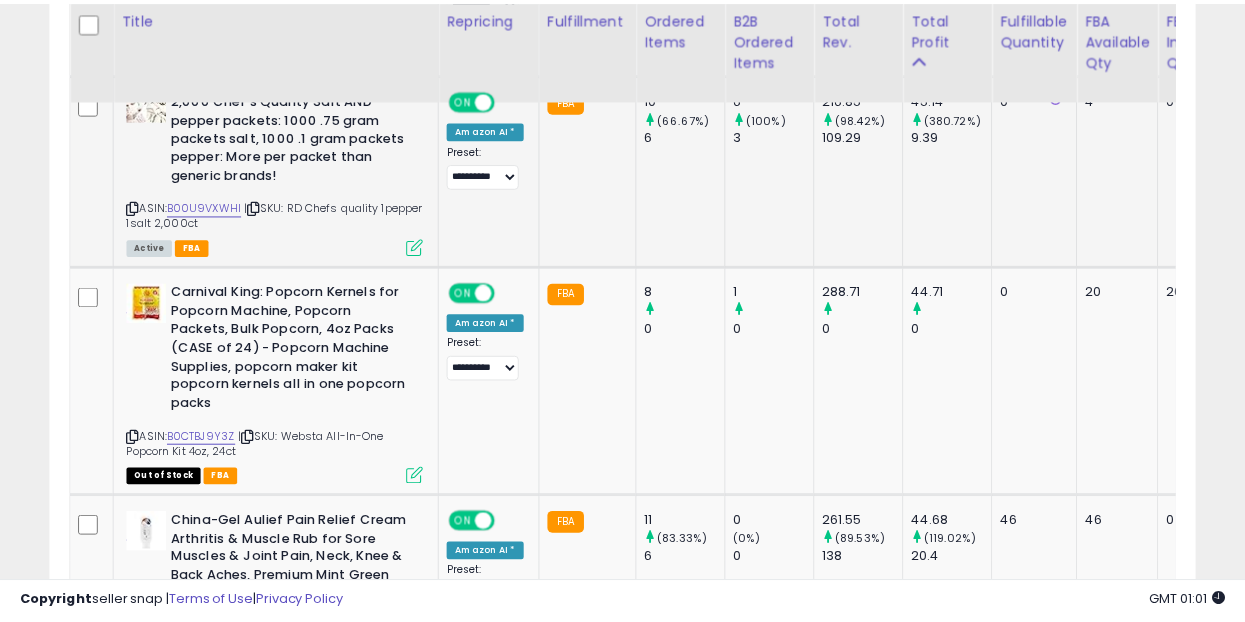 scroll, scrollTop: 410, scrollLeft: 662, axis: both 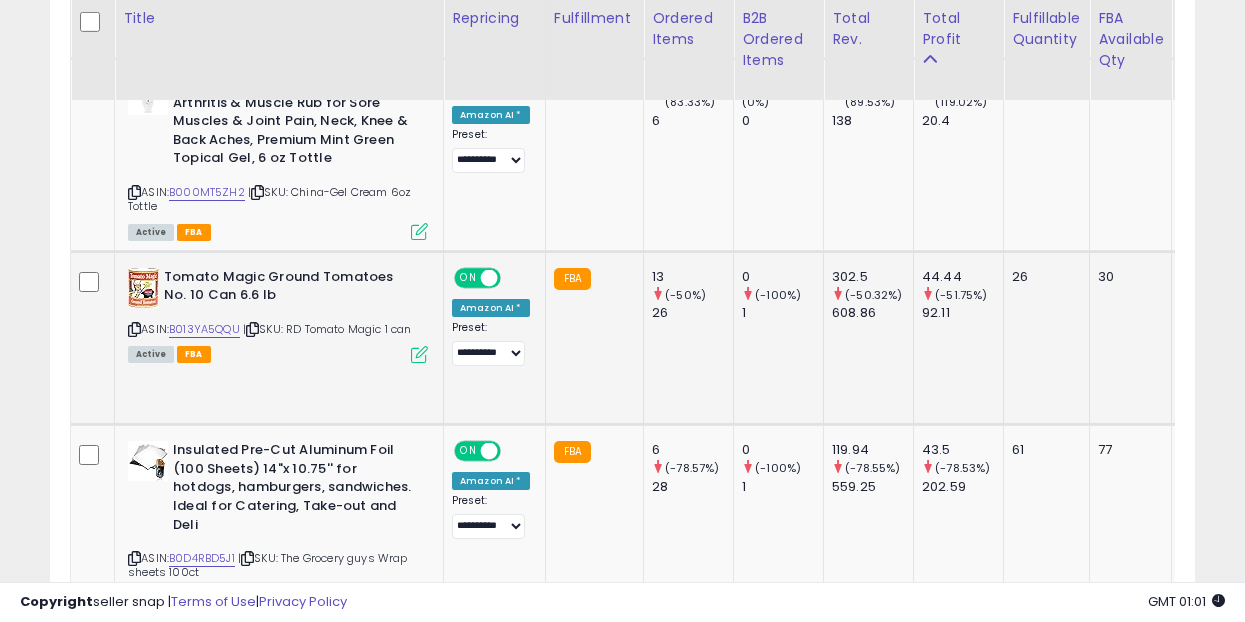 click at bounding box center [419, 354] 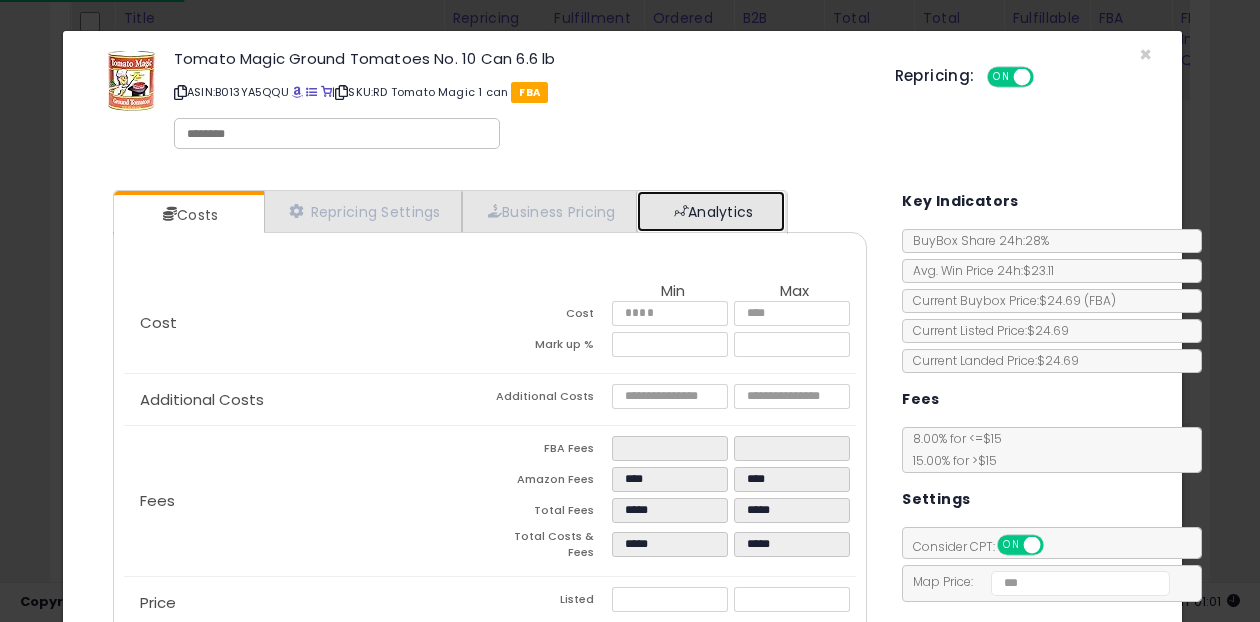 click on "Analytics" at bounding box center (711, 211) 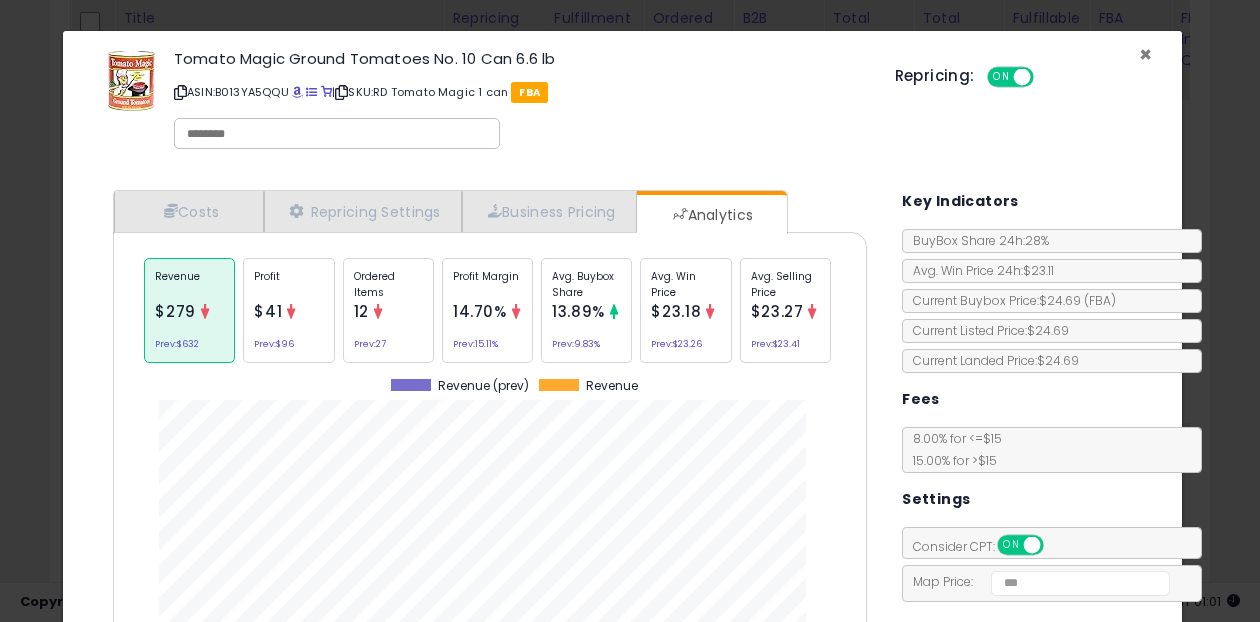 click on "×" at bounding box center (1145, 54) 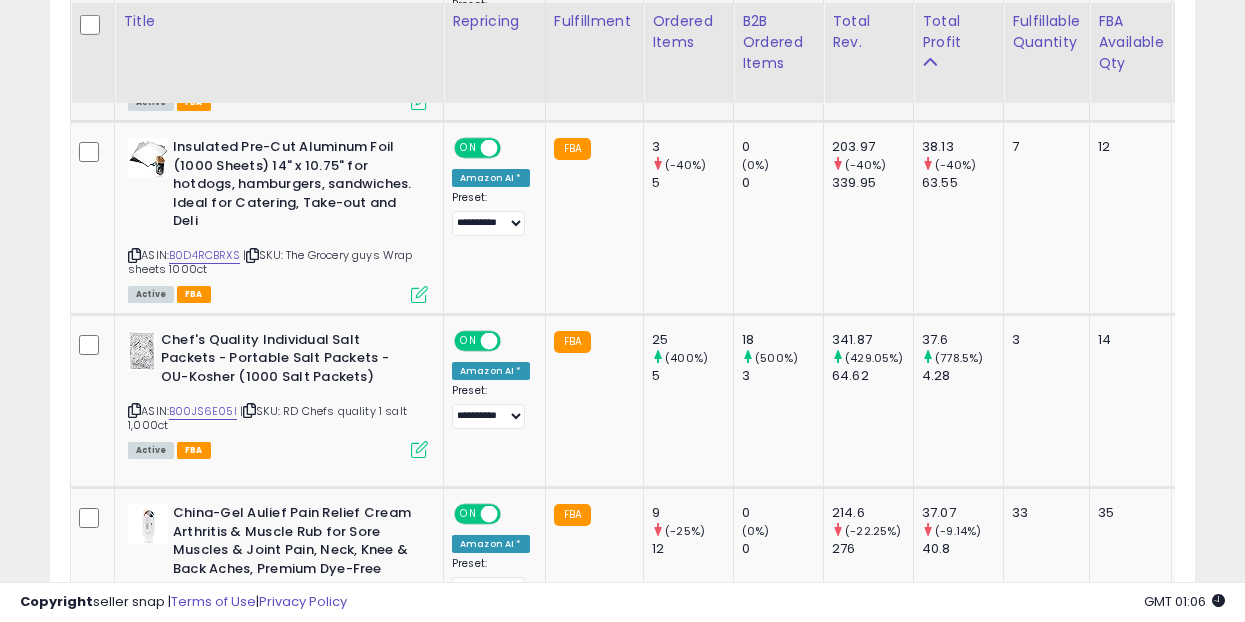 scroll, scrollTop: 2106, scrollLeft: 0, axis: vertical 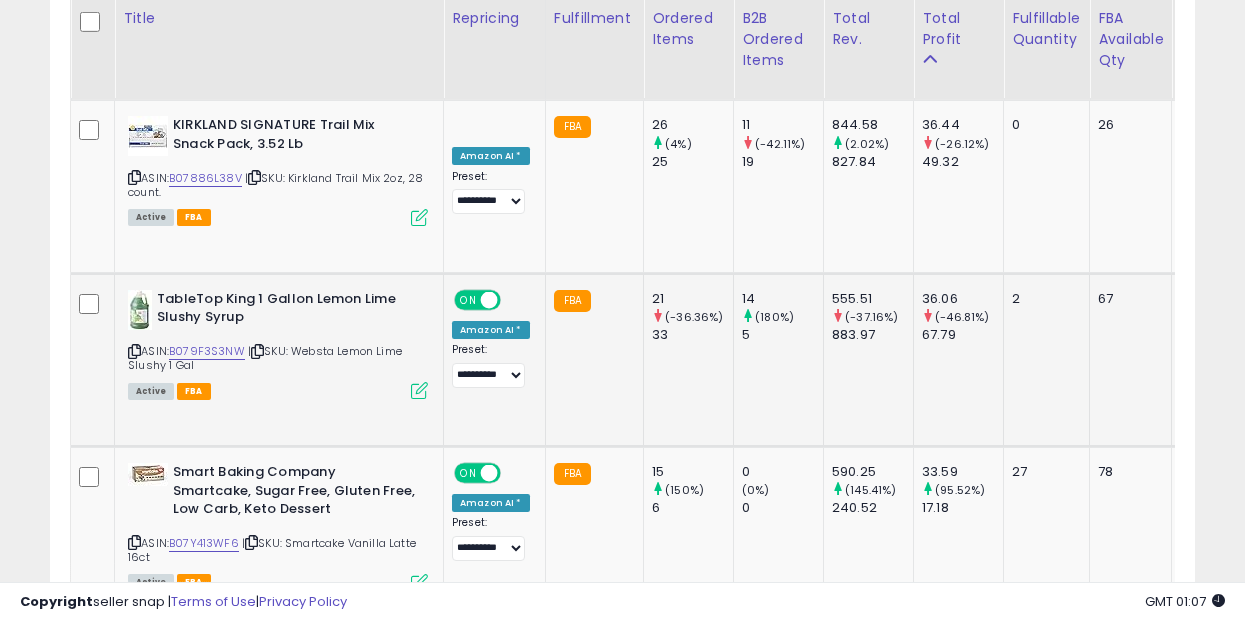 click at bounding box center [419, 390] 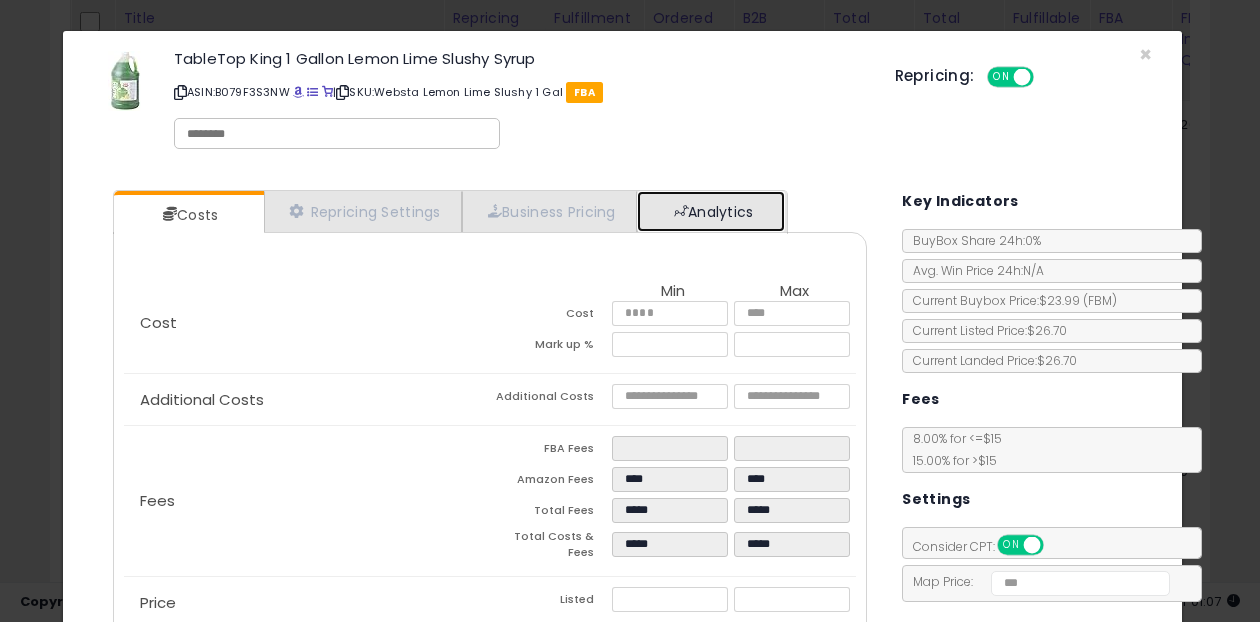 click on "Analytics" at bounding box center [711, 211] 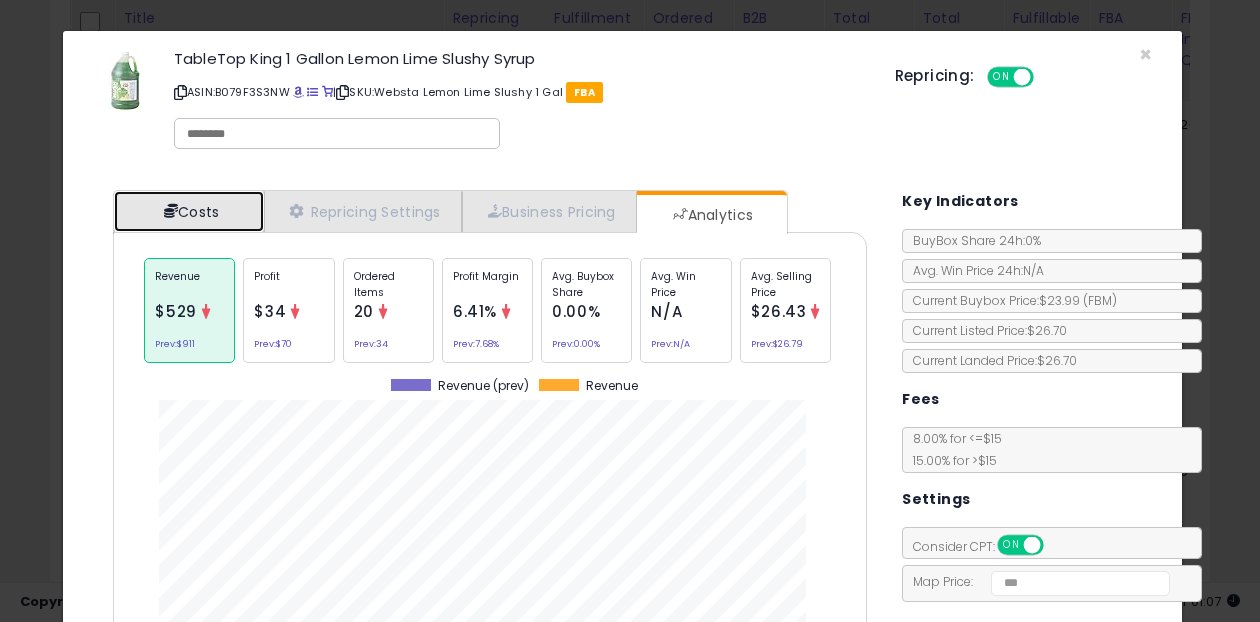 click at bounding box center (171, 211) 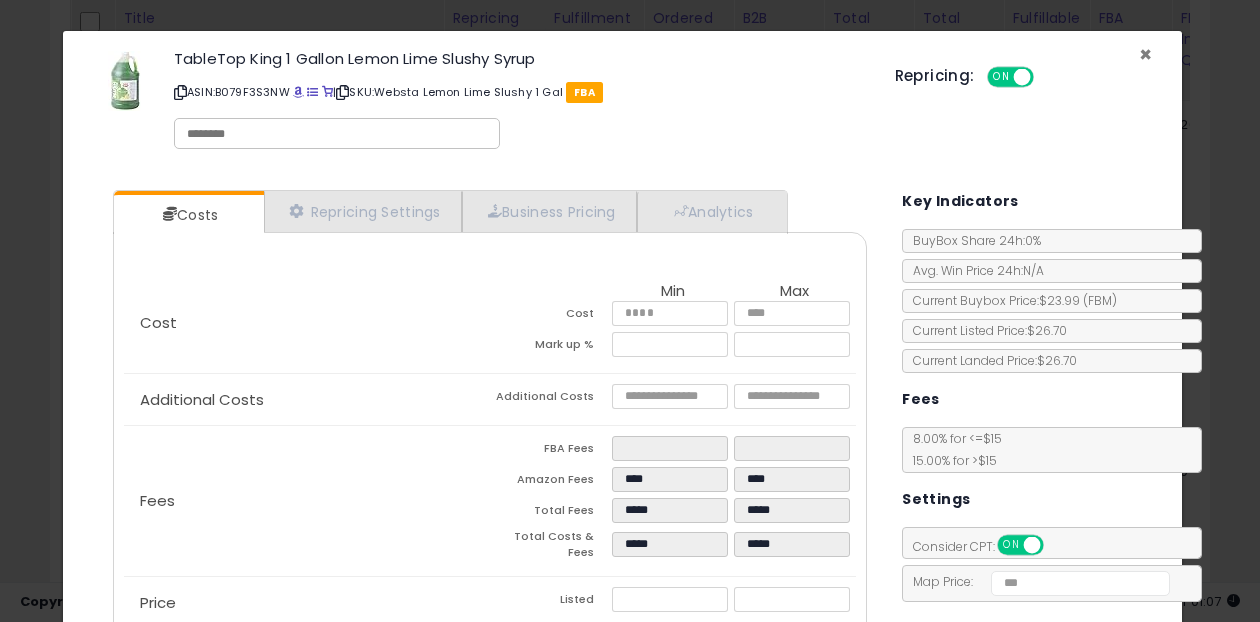 click on "×" at bounding box center [1145, 54] 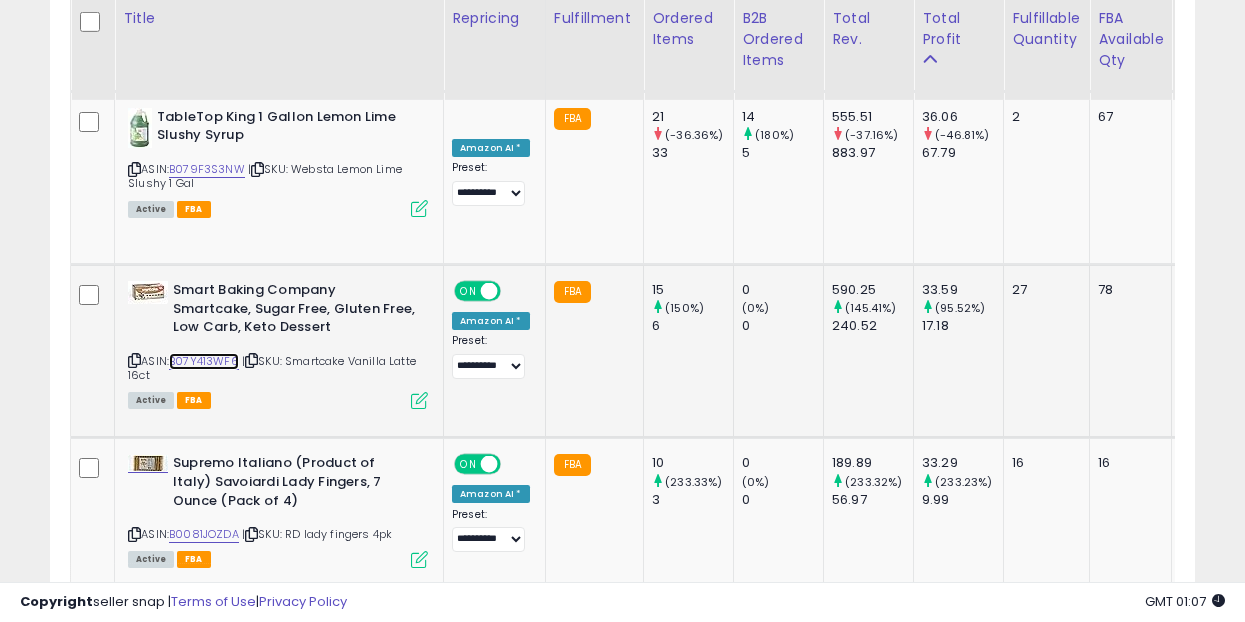 click on "B07Y413WF6" at bounding box center (204, 361) 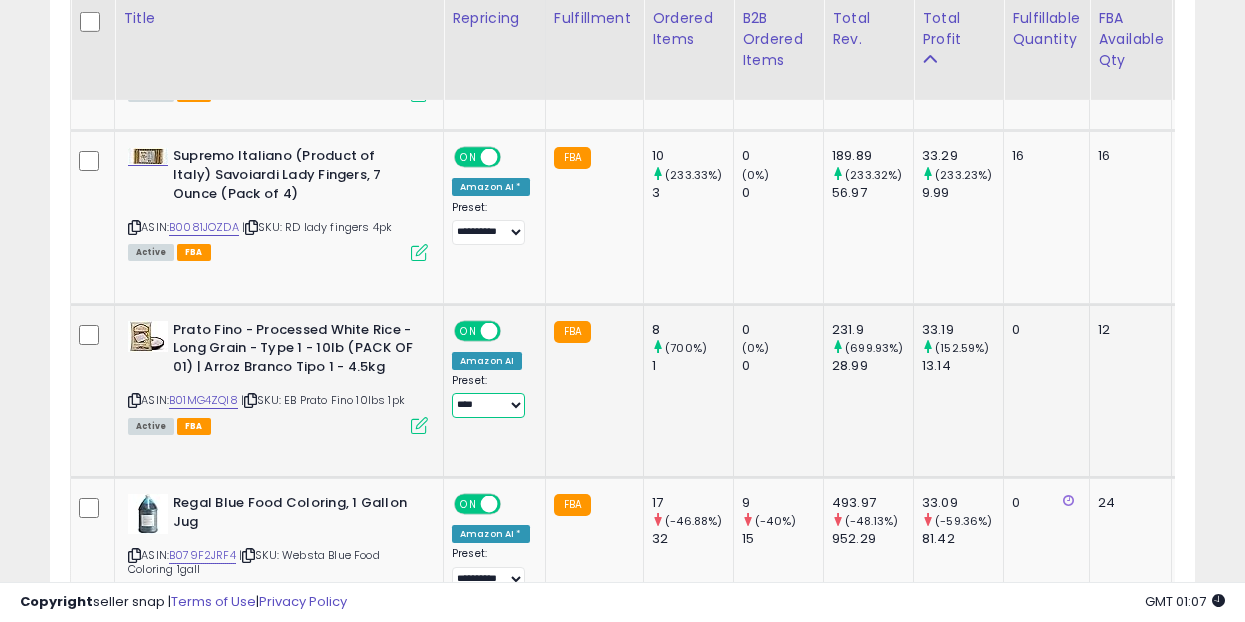 click on "**********" at bounding box center [488, 405] 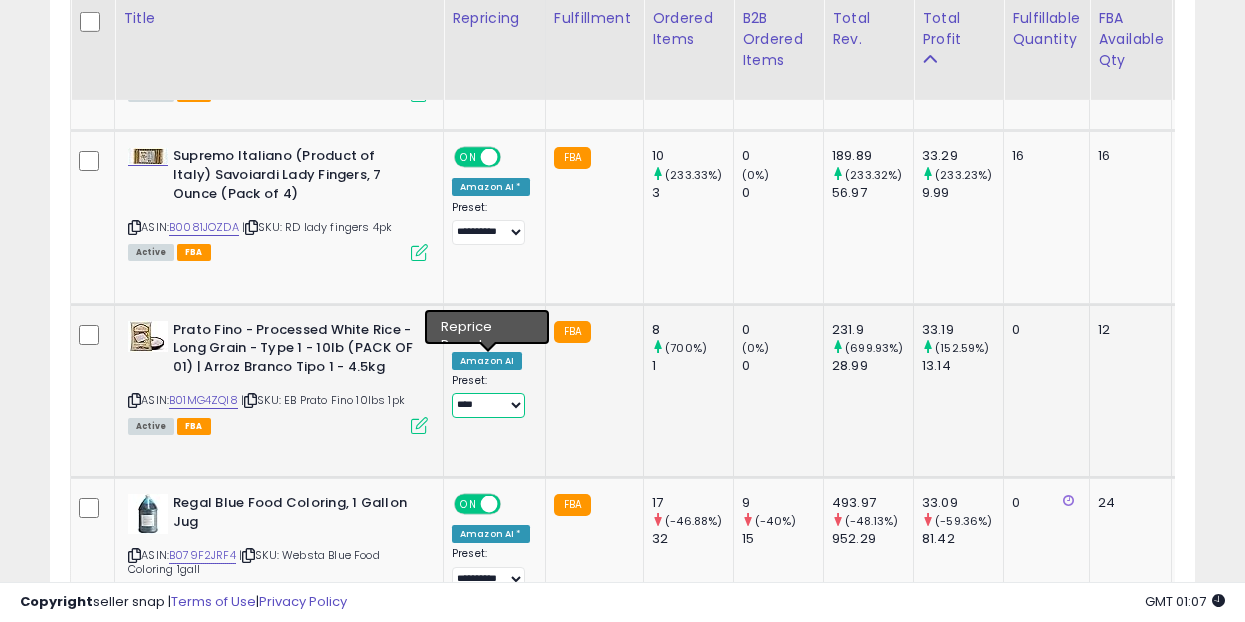 select on "**********" 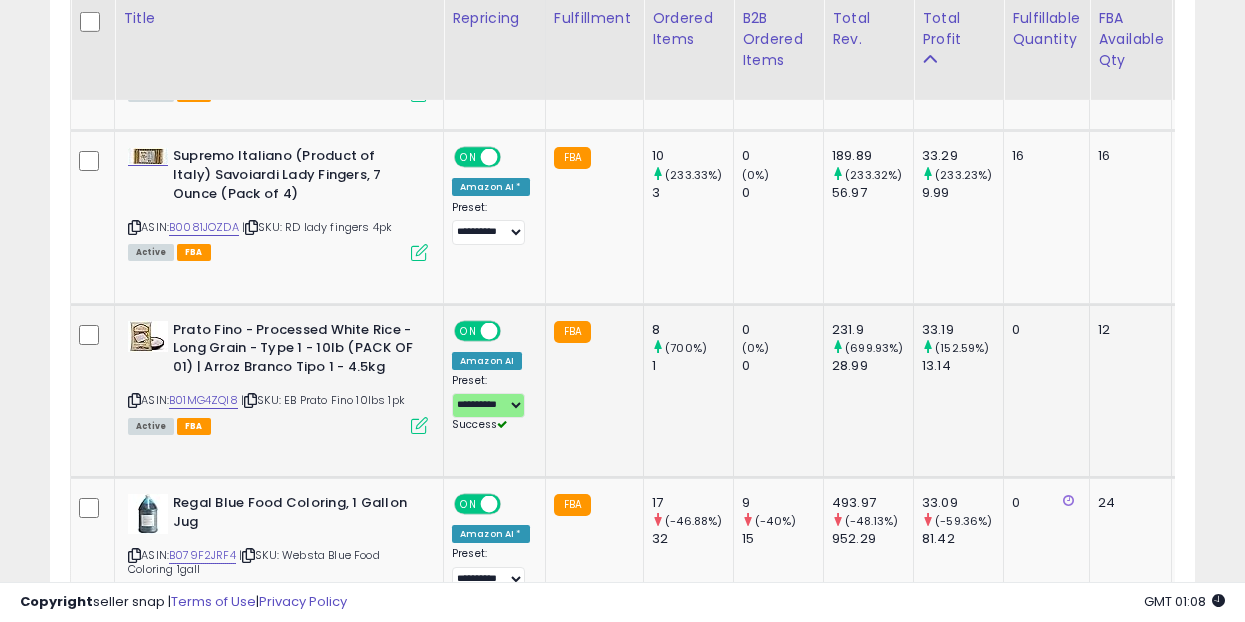 click at bounding box center (419, 425) 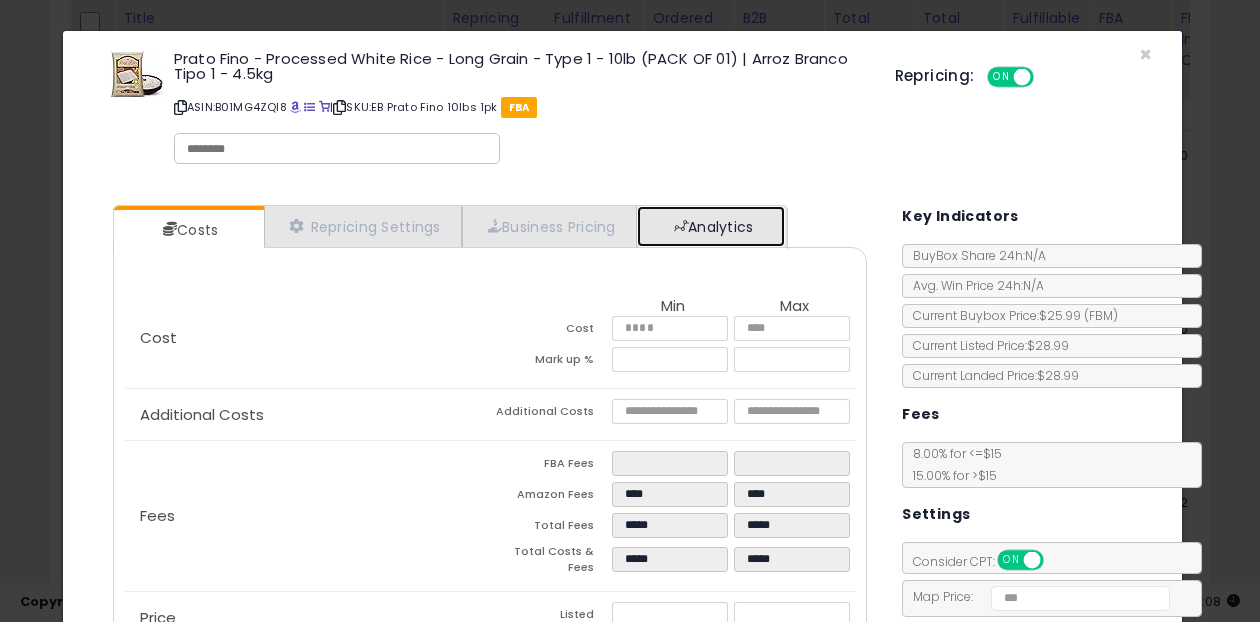 click on "Analytics" at bounding box center [711, 226] 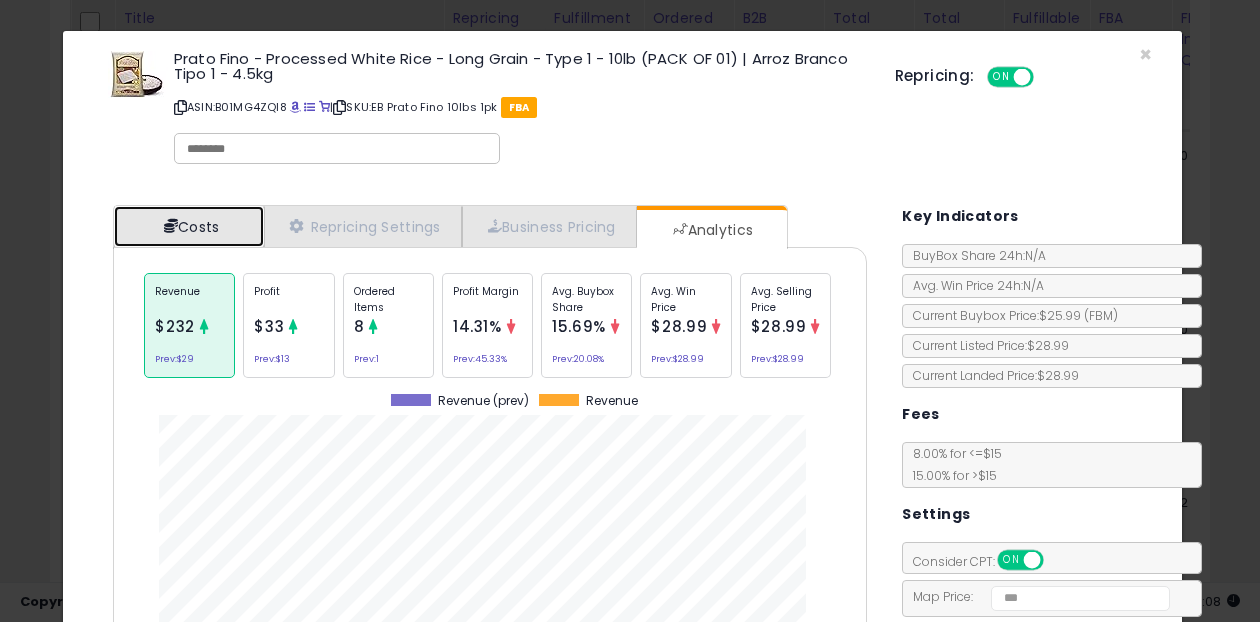 click at bounding box center [171, 226] 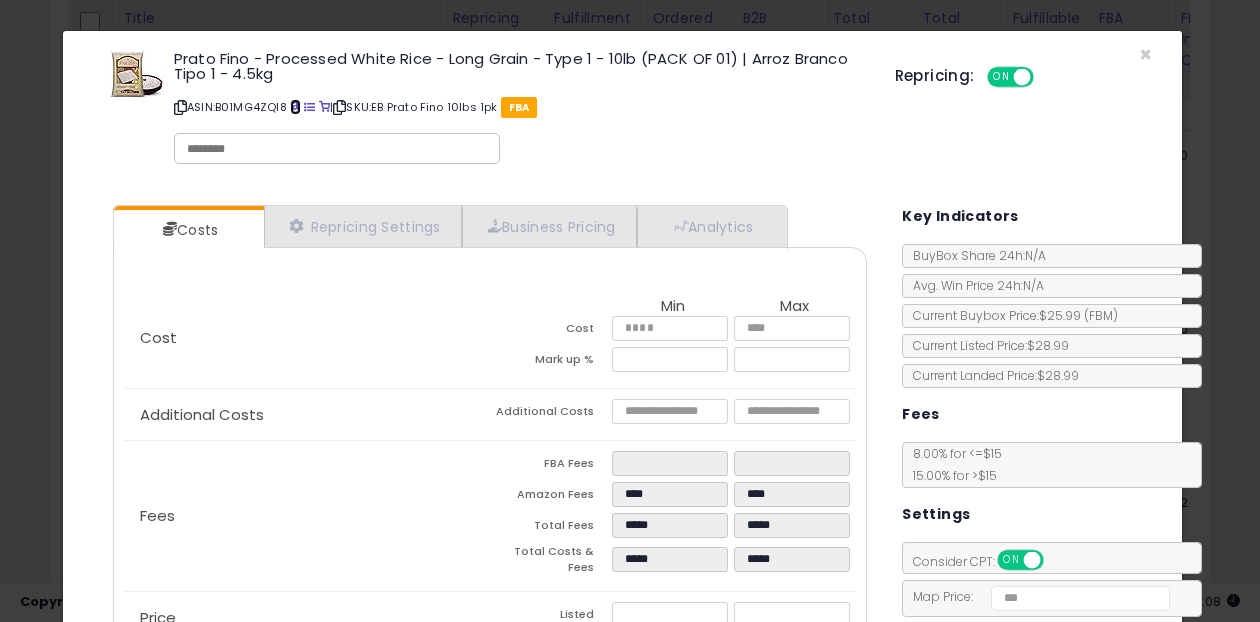 click at bounding box center [295, 107] 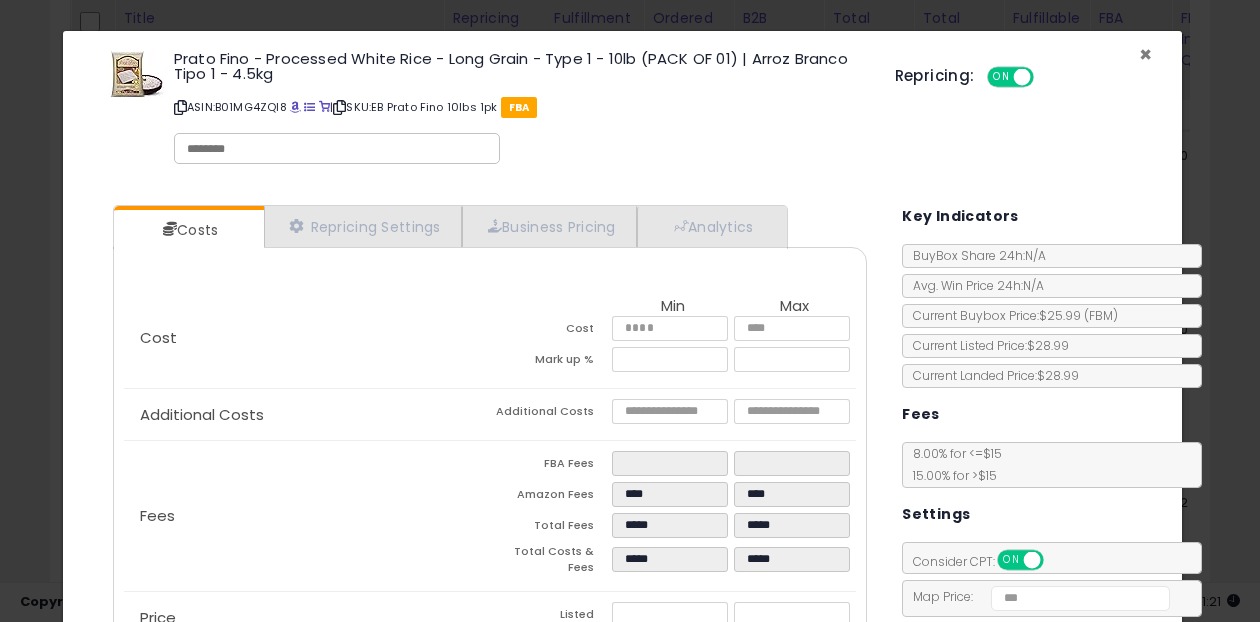 click on "×" at bounding box center (1145, 54) 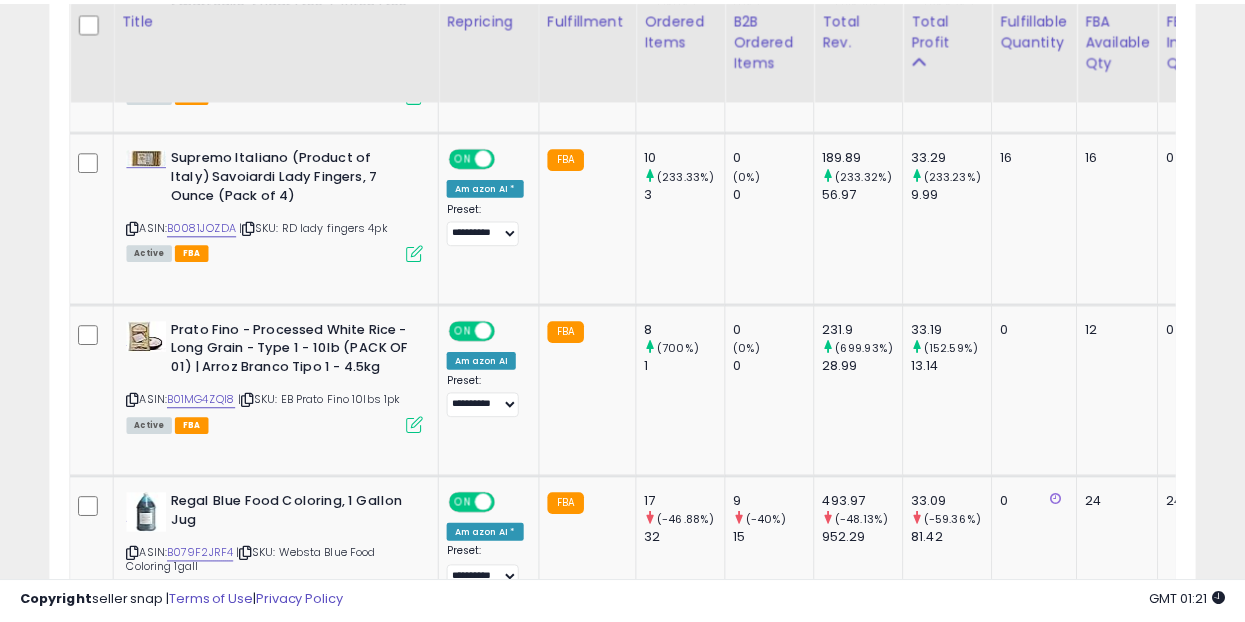 scroll, scrollTop: 410, scrollLeft: 662, axis: both 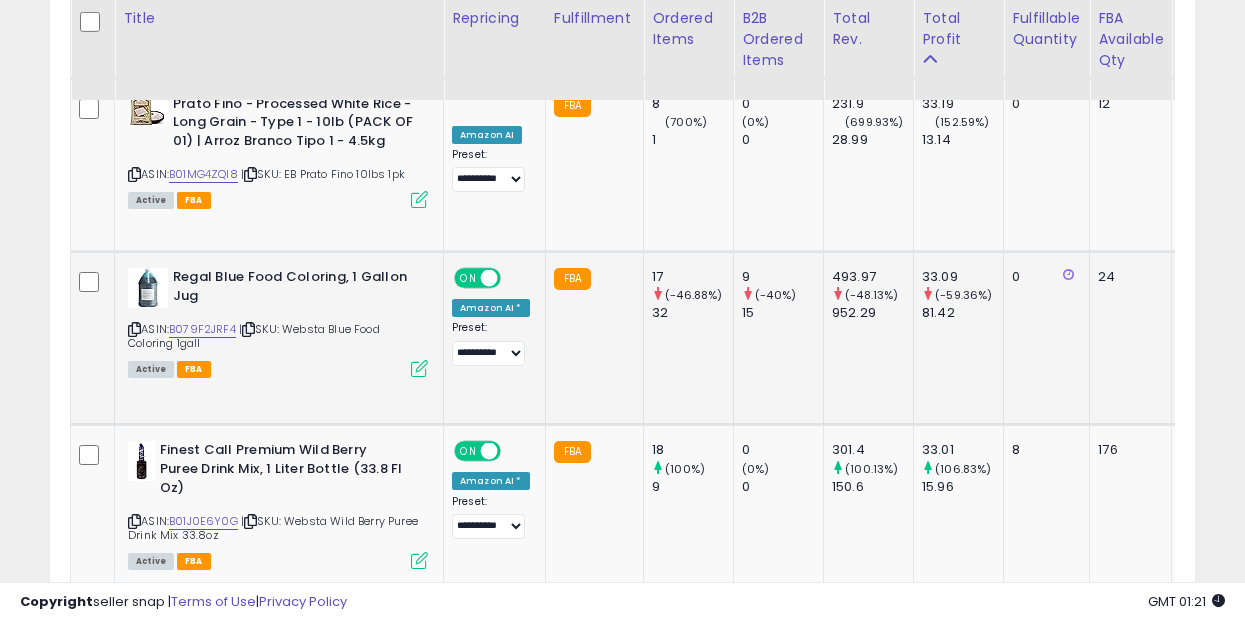 click at bounding box center [419, 368] 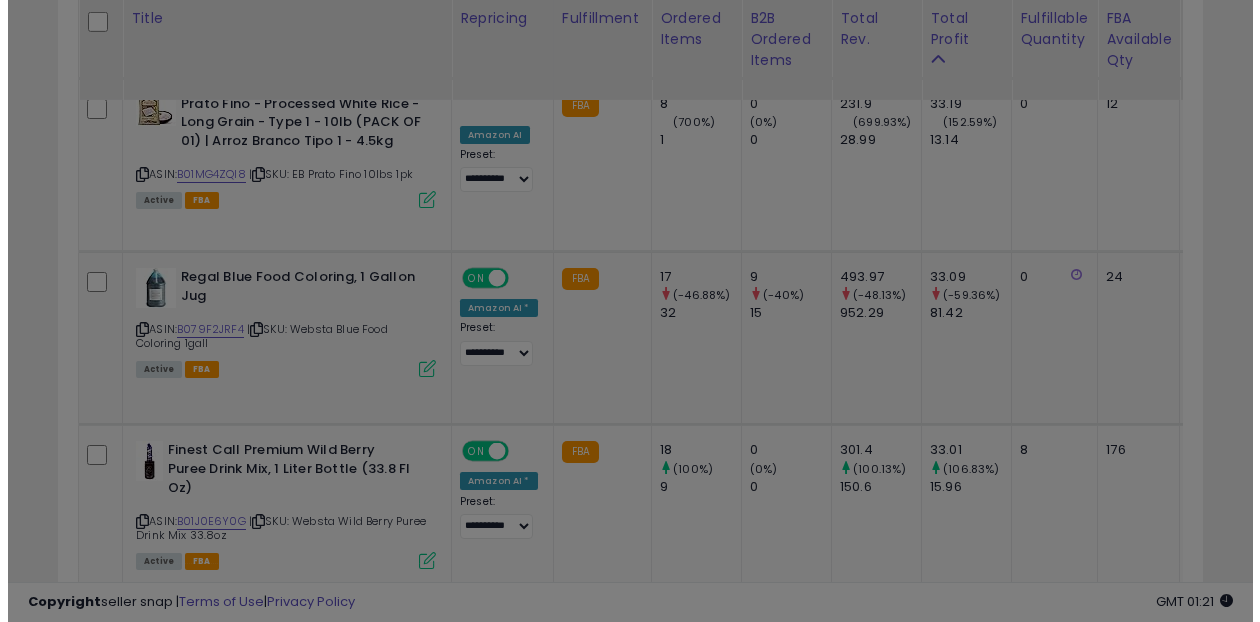 scroll, scrollTop: 999590, scrollLeft: 999329, axis: both 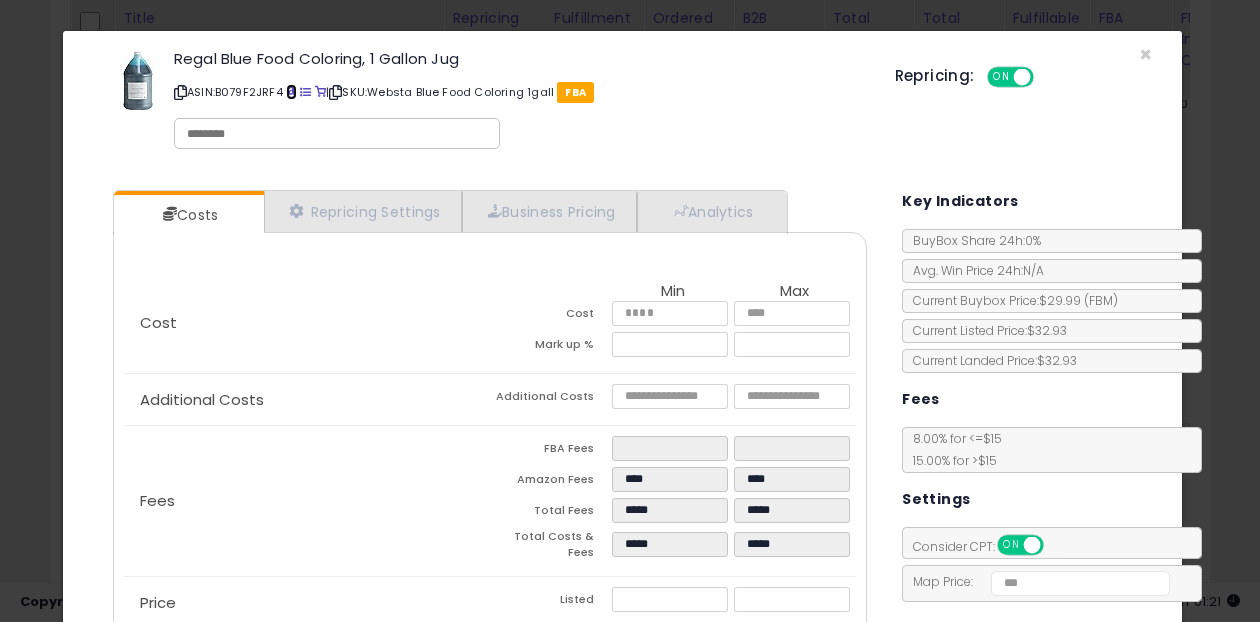 click at bounding box center [291, 92] 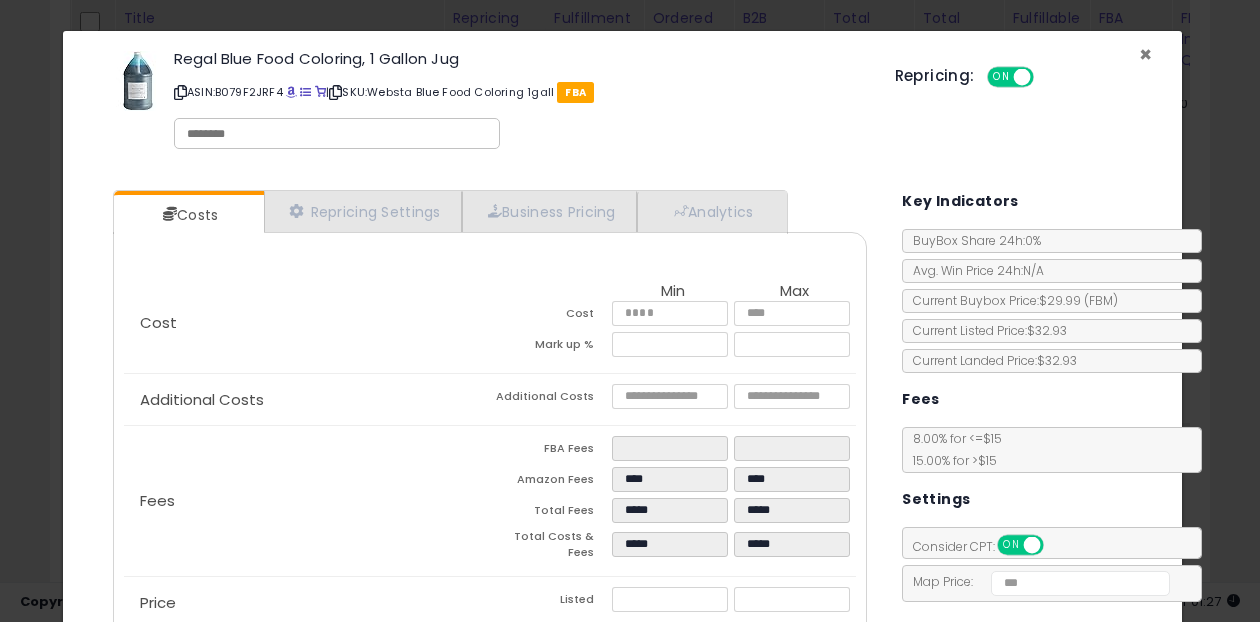 click on "×" at bounding box center (1145, 54) 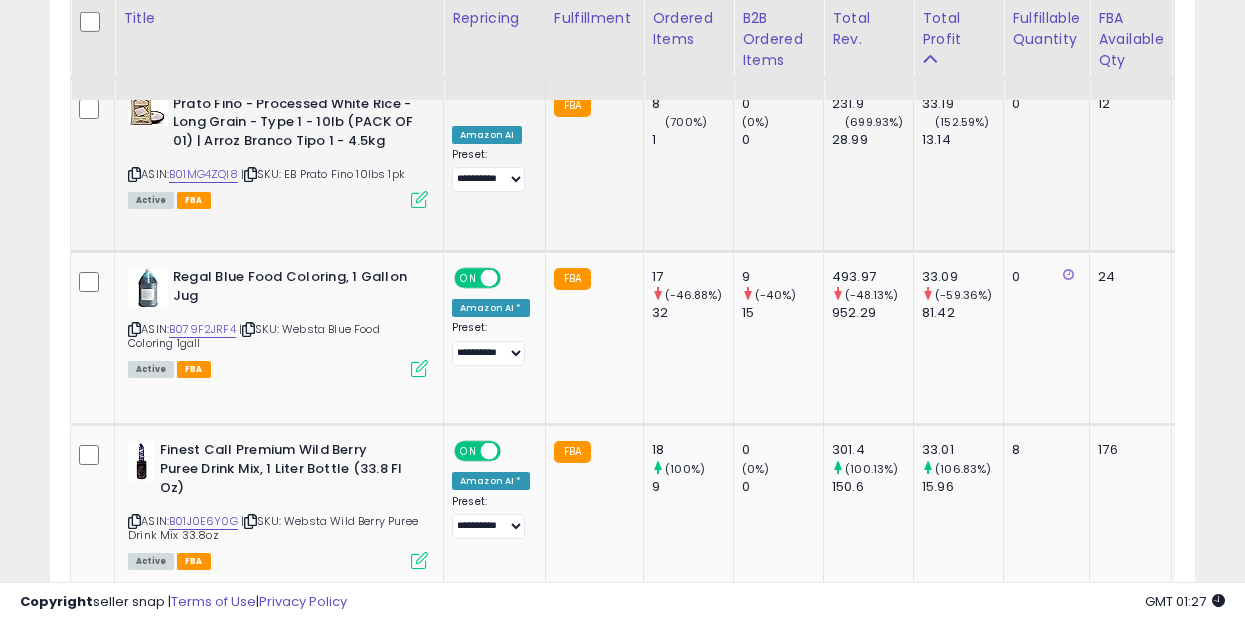 scroll, scrollTop: 410, scrollLeft: 662, axis: both 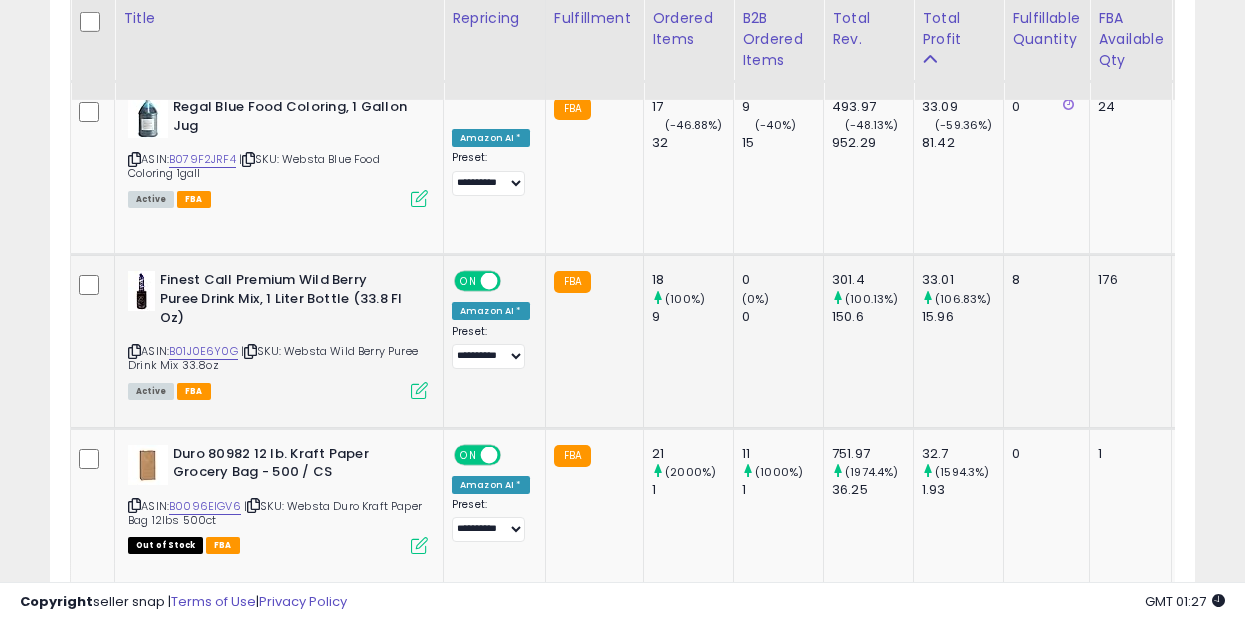 click at bounding box center [419, 390] 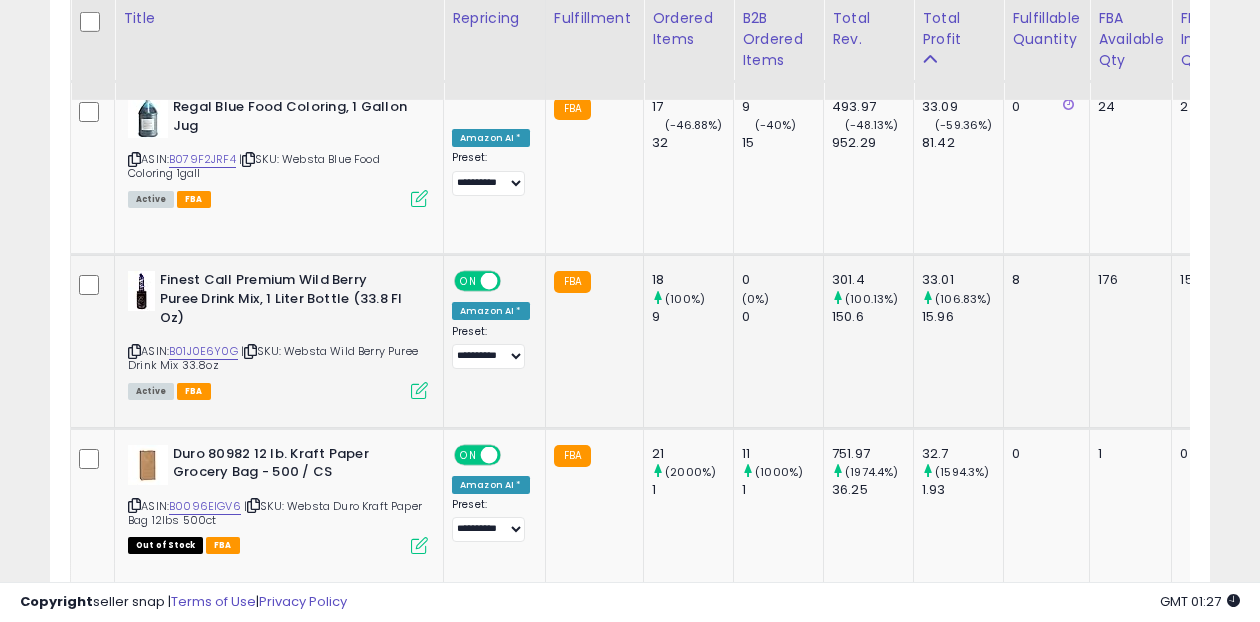 scroll, scrollTop: 999590, scrollLeft: 999329, axis: both 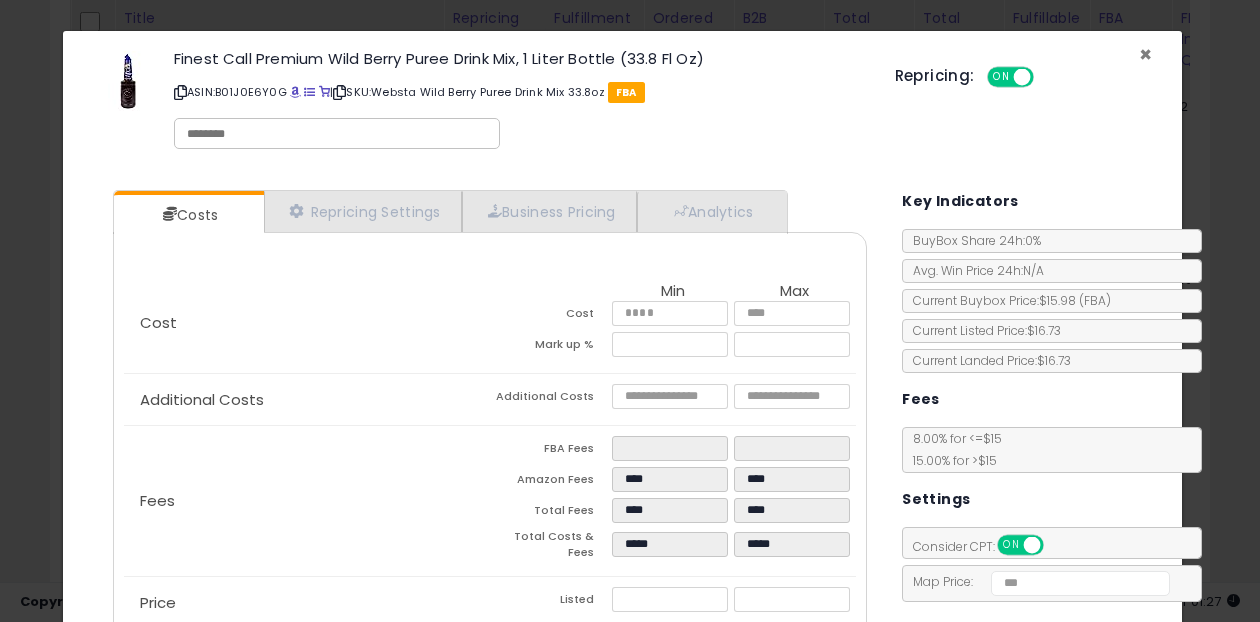 click on "×" at bounding box center (1145, 54) 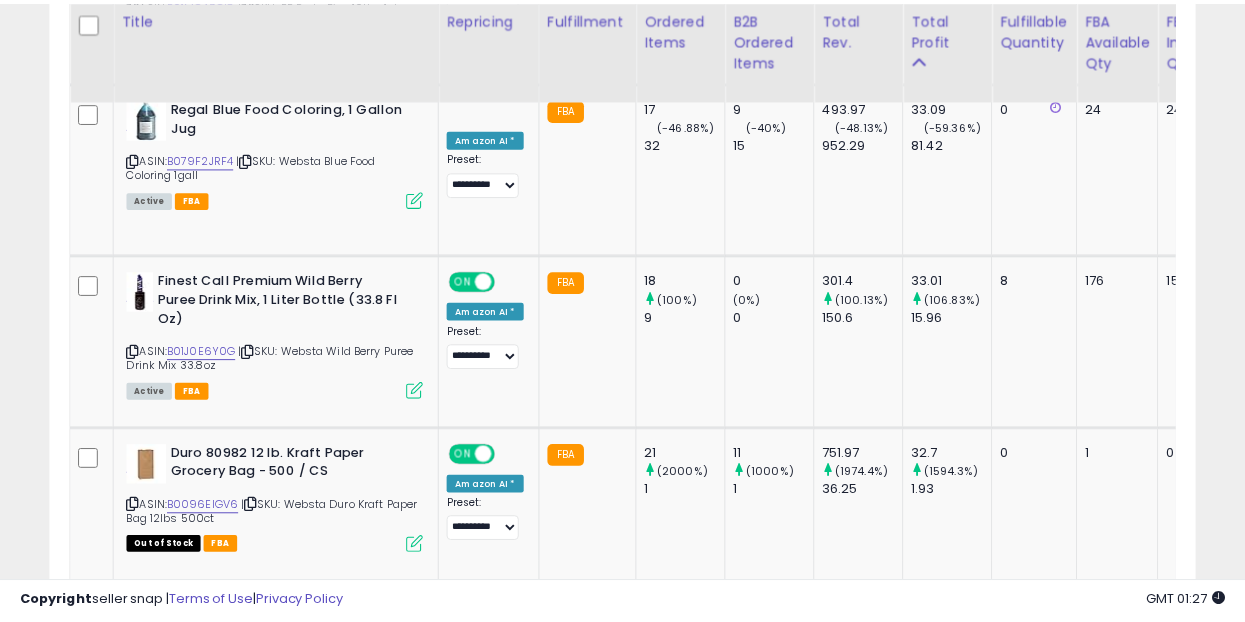 scroll, scrollTop: 410, scrollLeft: 662, axis: both 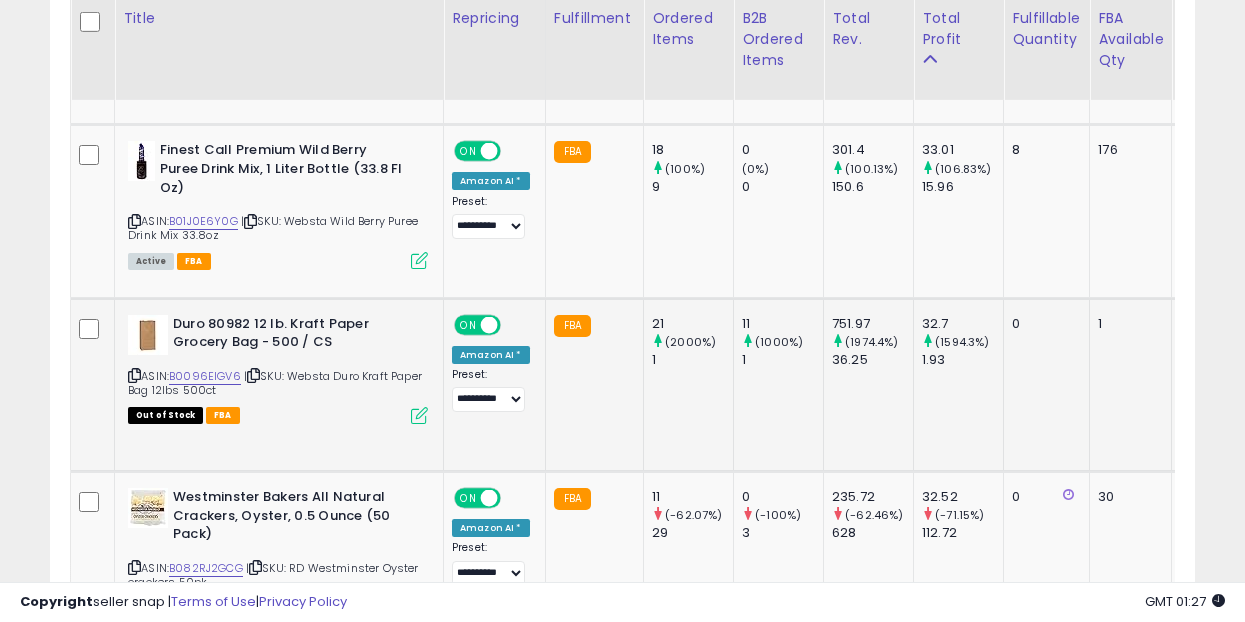 click at bounding box center (419, 415) 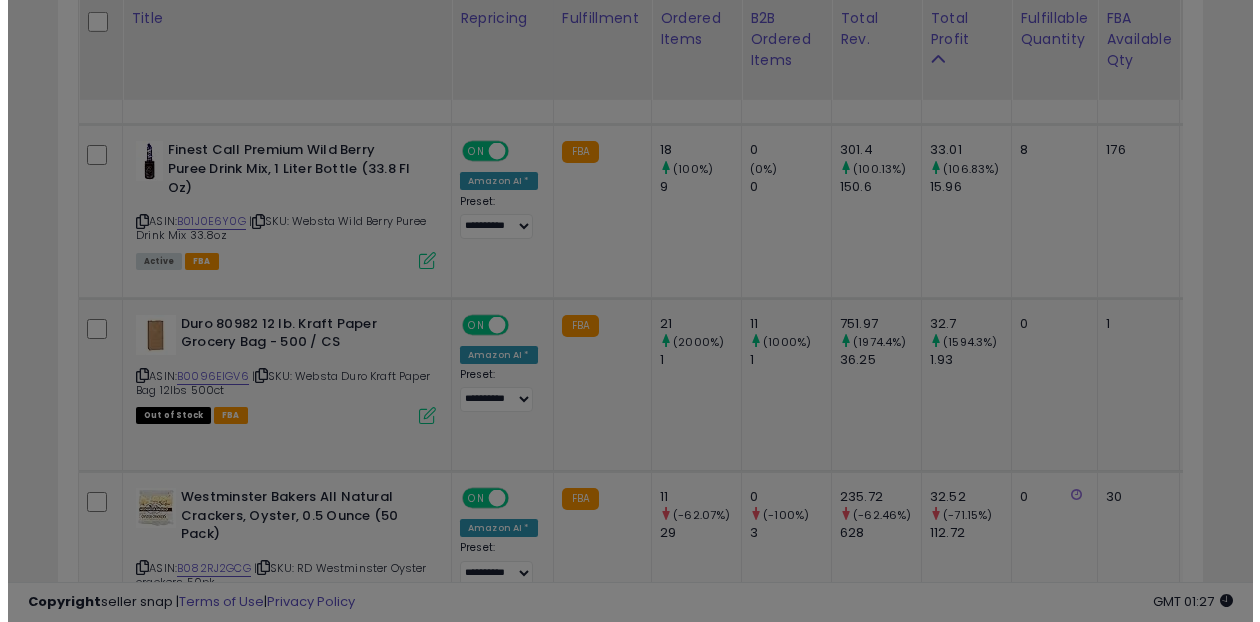 scroll, scrollTop: 999590, scrollLeft: 999329, axis: both 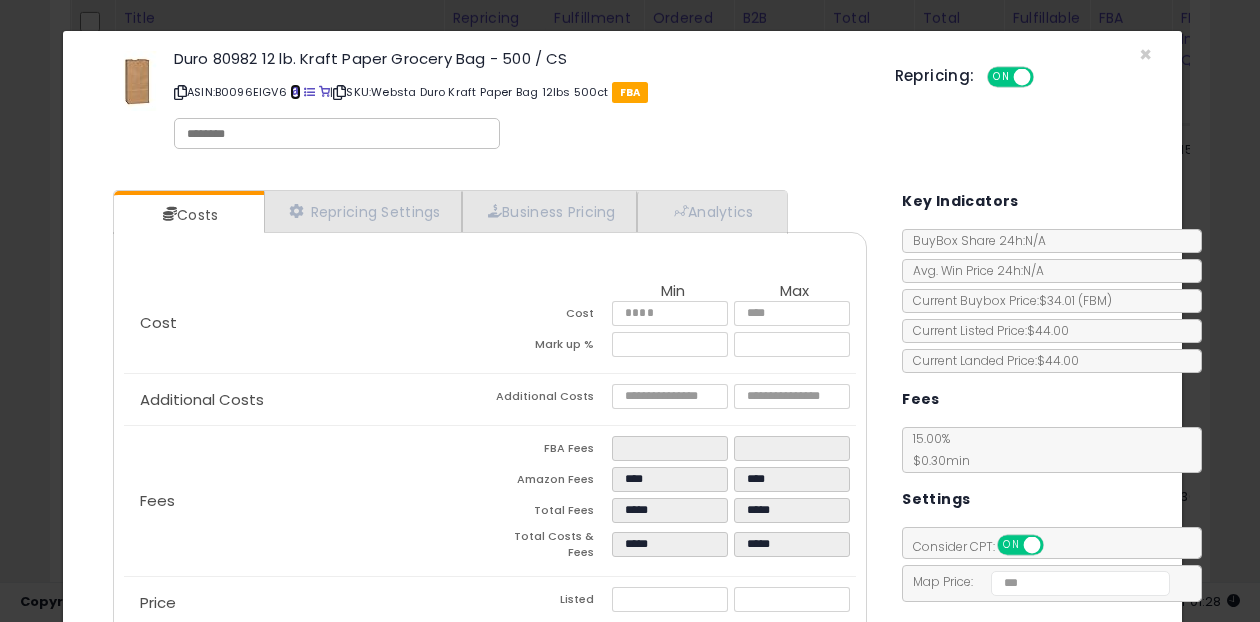 click at bounding box center [295, 92] 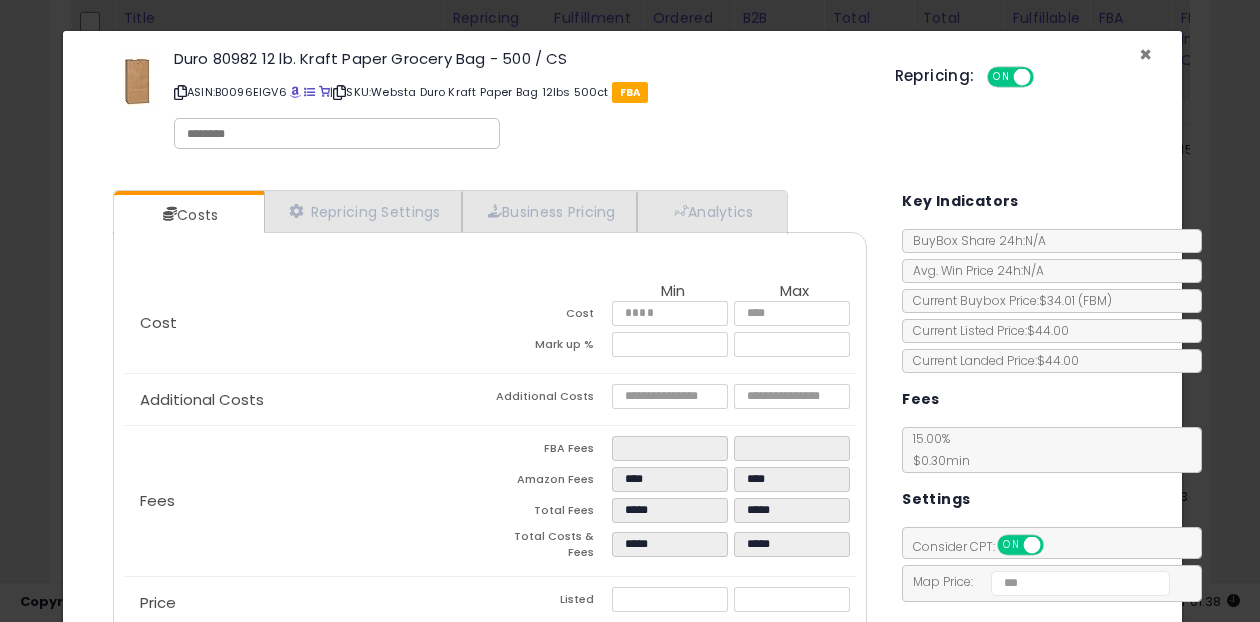 click on "×" at bounding box center [1145, 54] 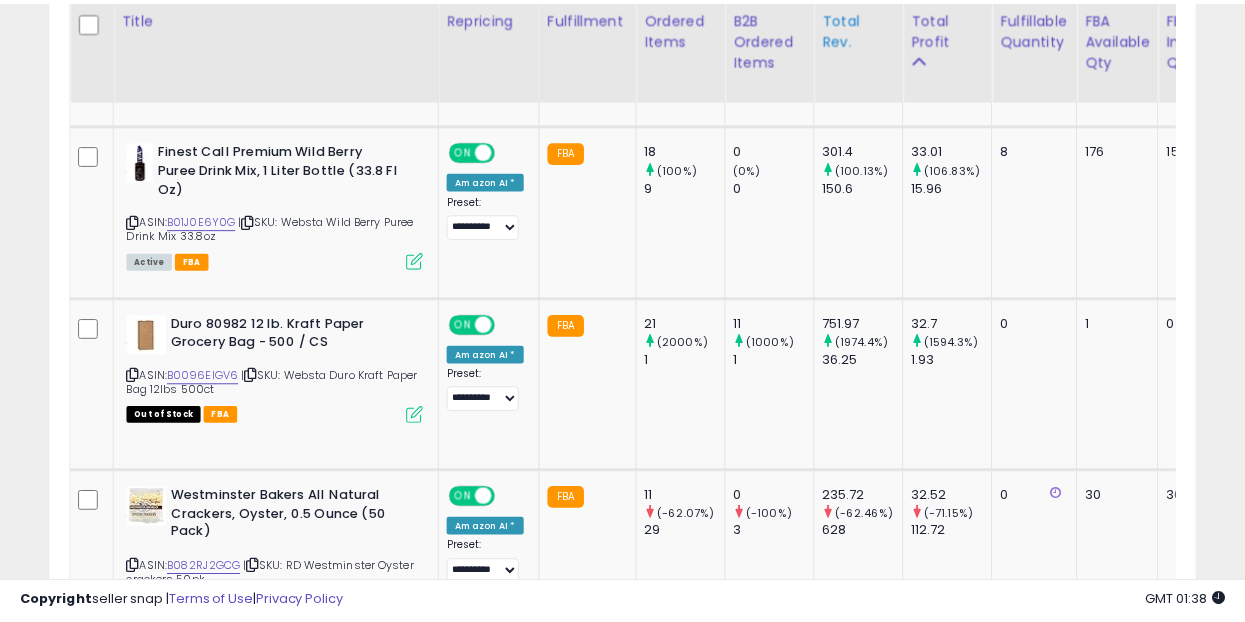 scroll, scrollTop: 410, scrollLeft: 662, axis: both 